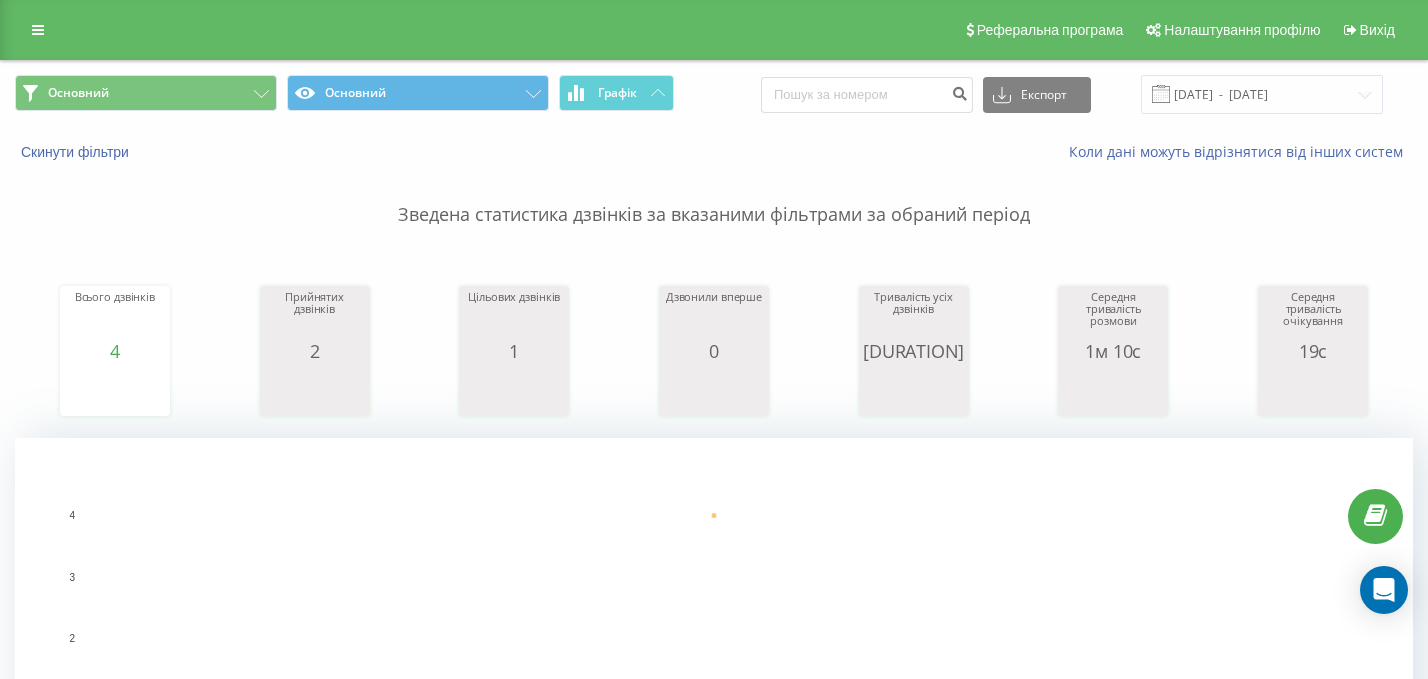 scroll, scrollTop: 0, scrollLeft: 0, axis: both 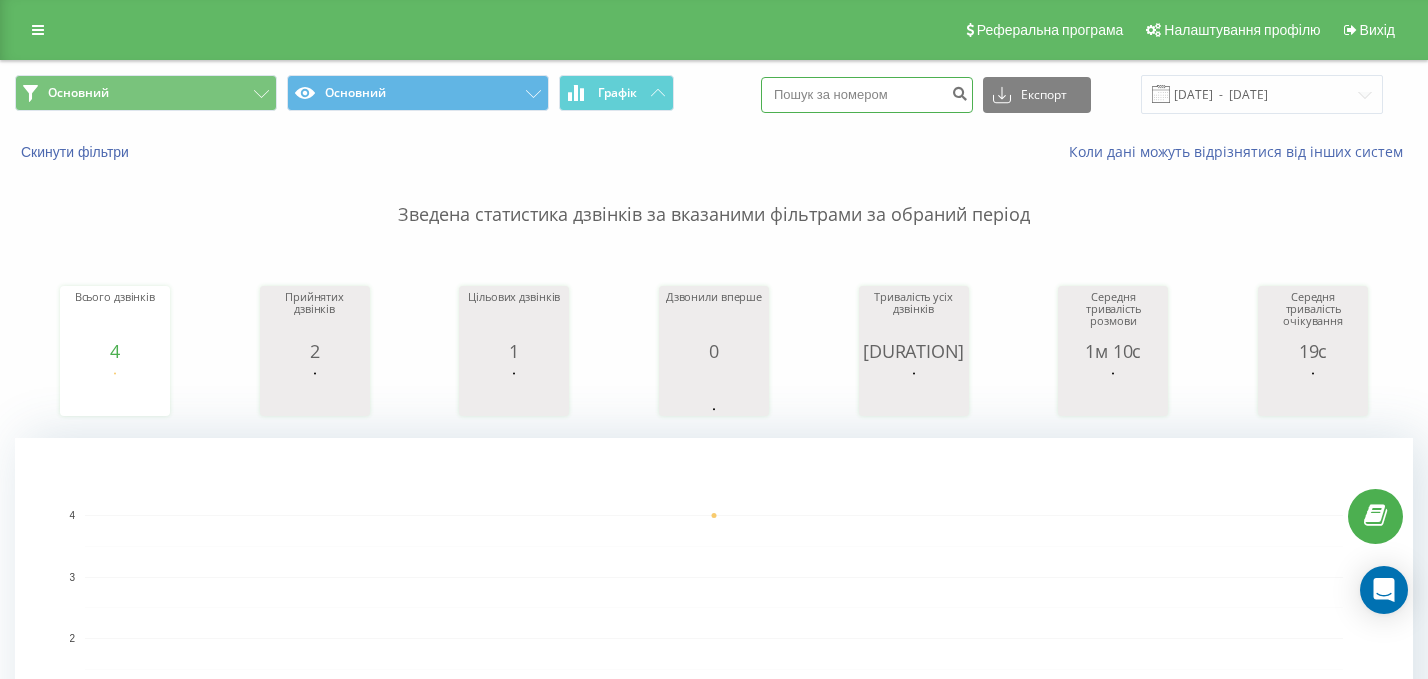 click at bounding box center (867, 95) 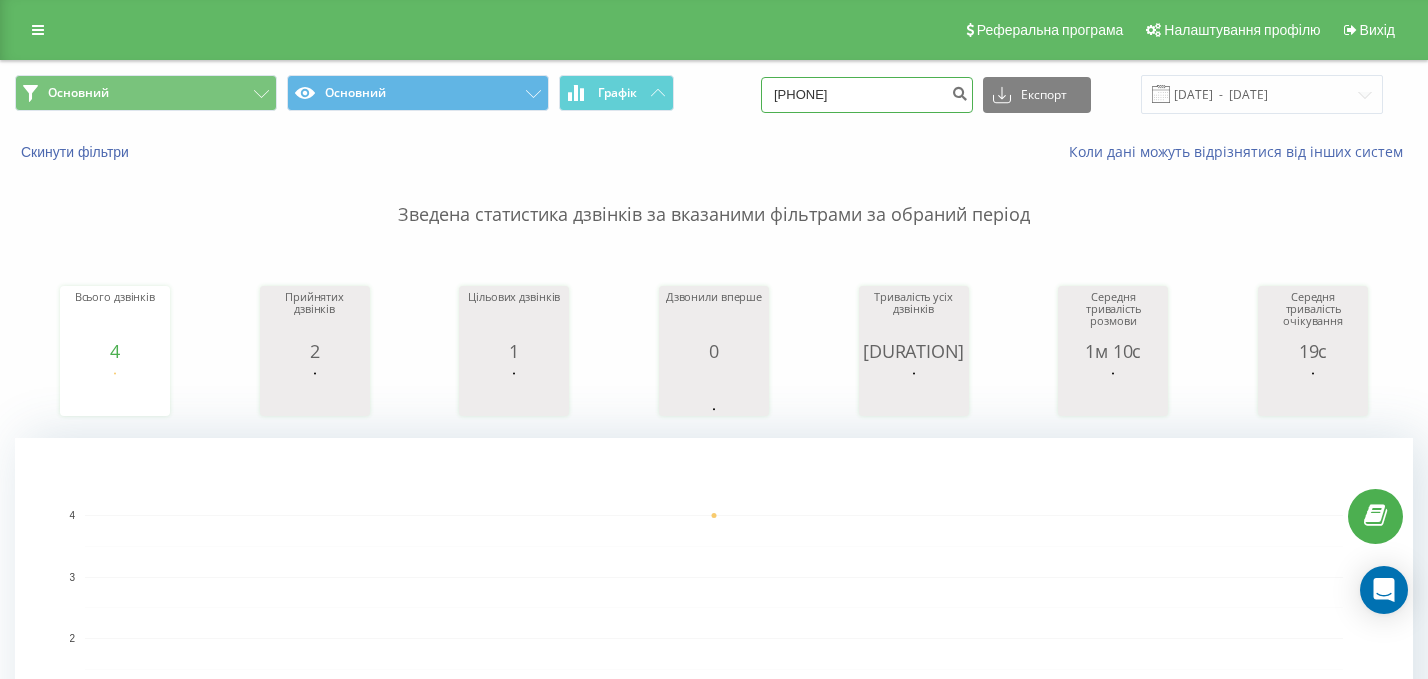 type on "[PHONE]" 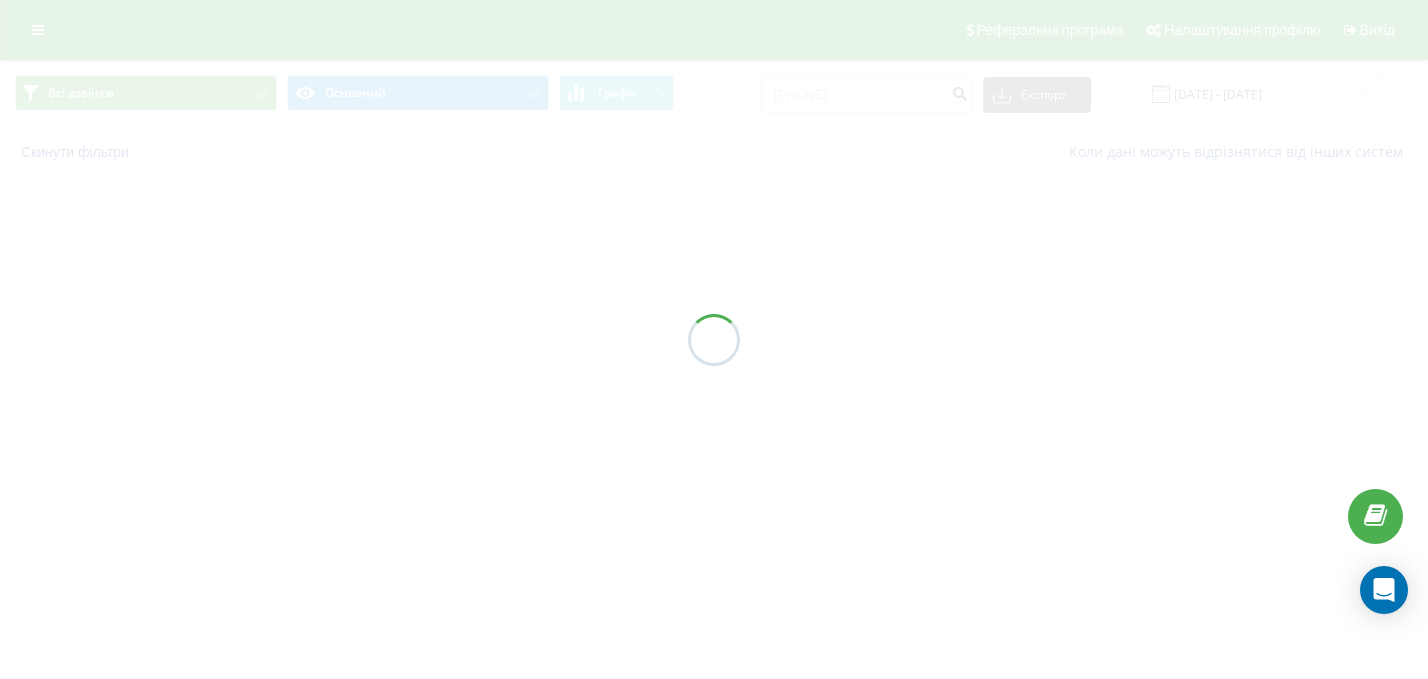 scroll, scrollTop: 0, scrollLeft: 0, axis: both 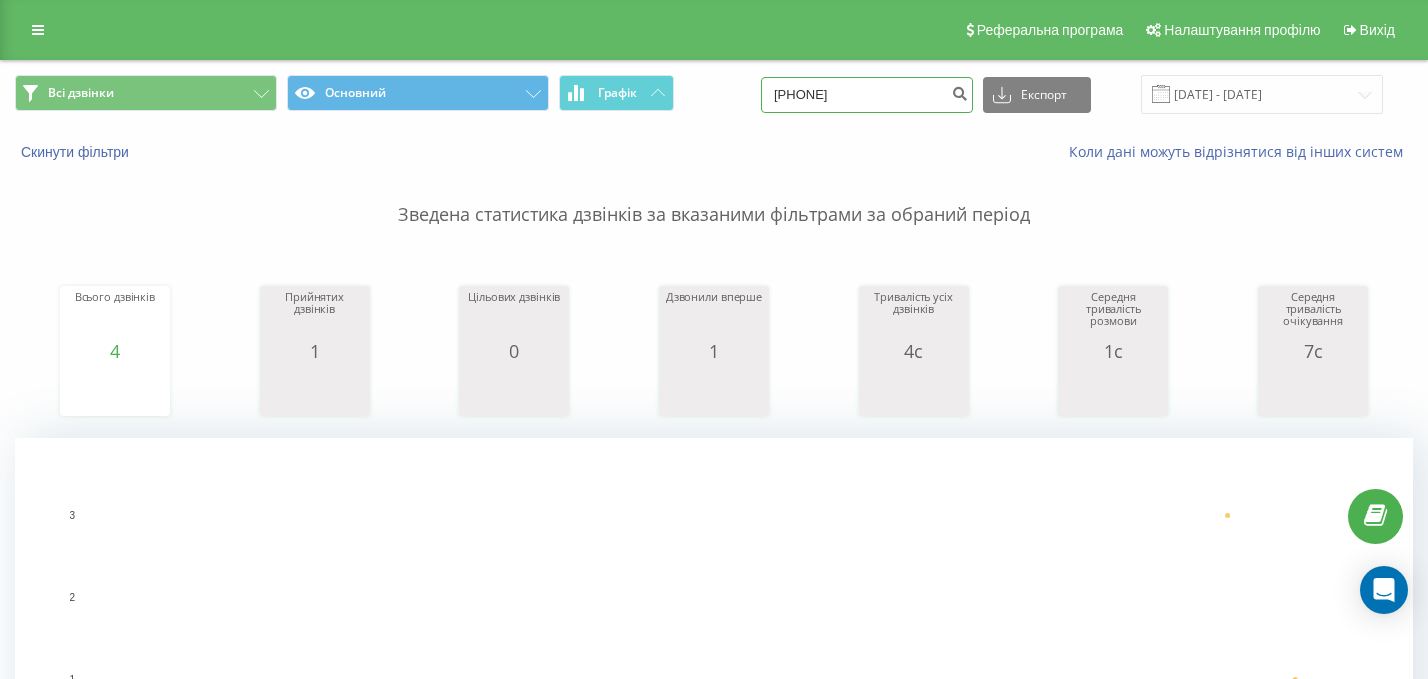 click on "[PHONE]" at bounding box center [867, 95] 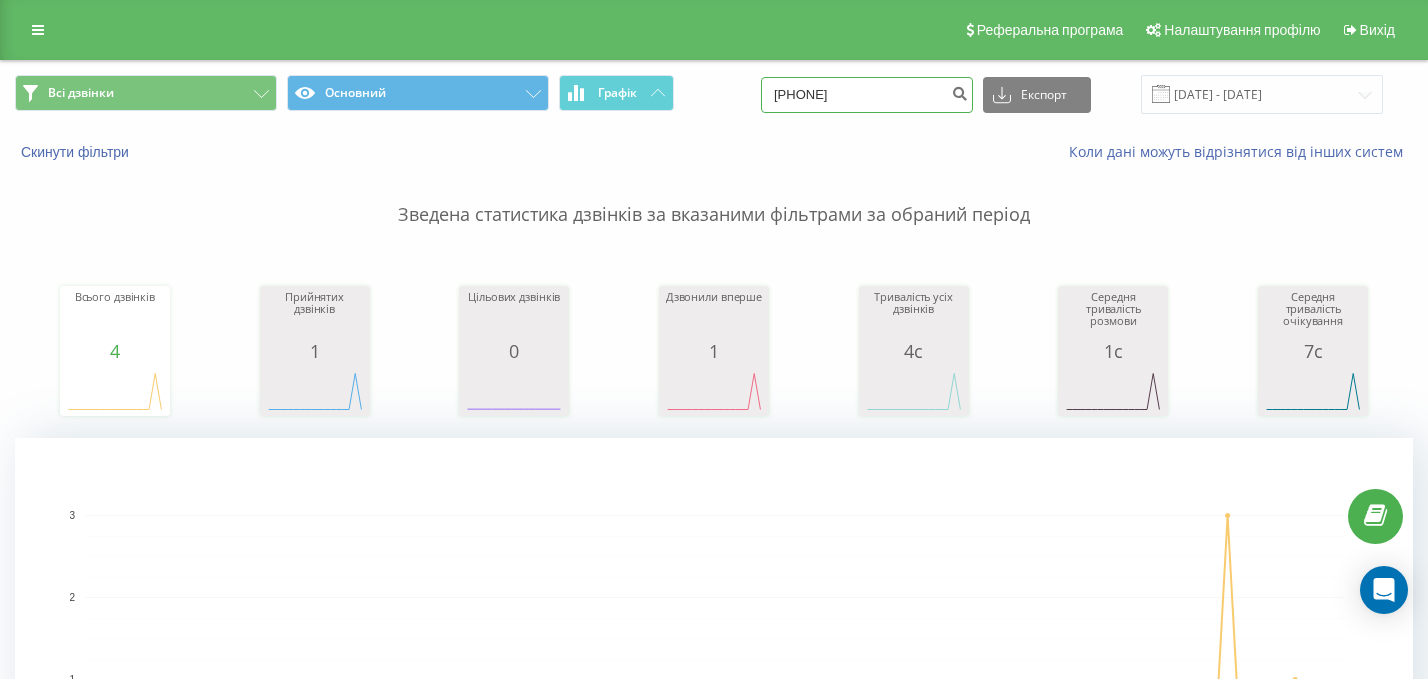 click on "[PHONE]" at bounding box center [867, 95] 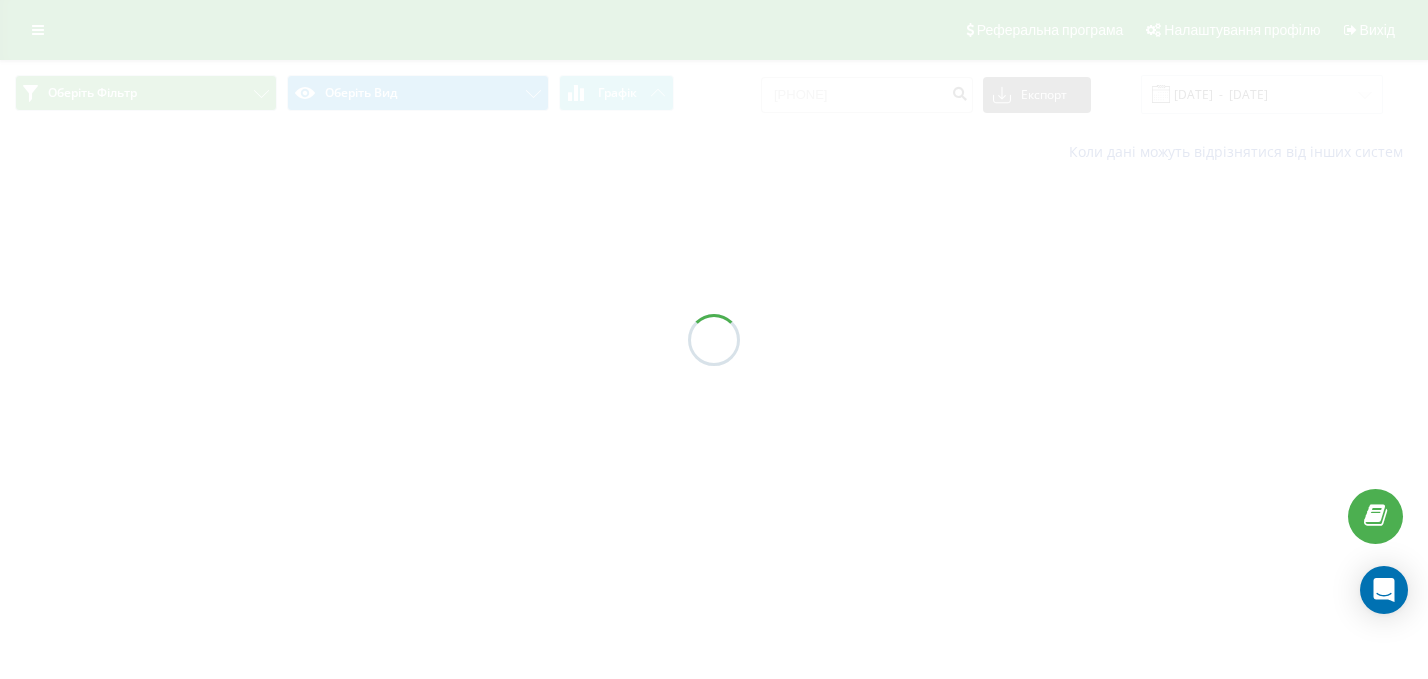 scroll, scrollTop: 0, scrollLeft: 0, axis: both 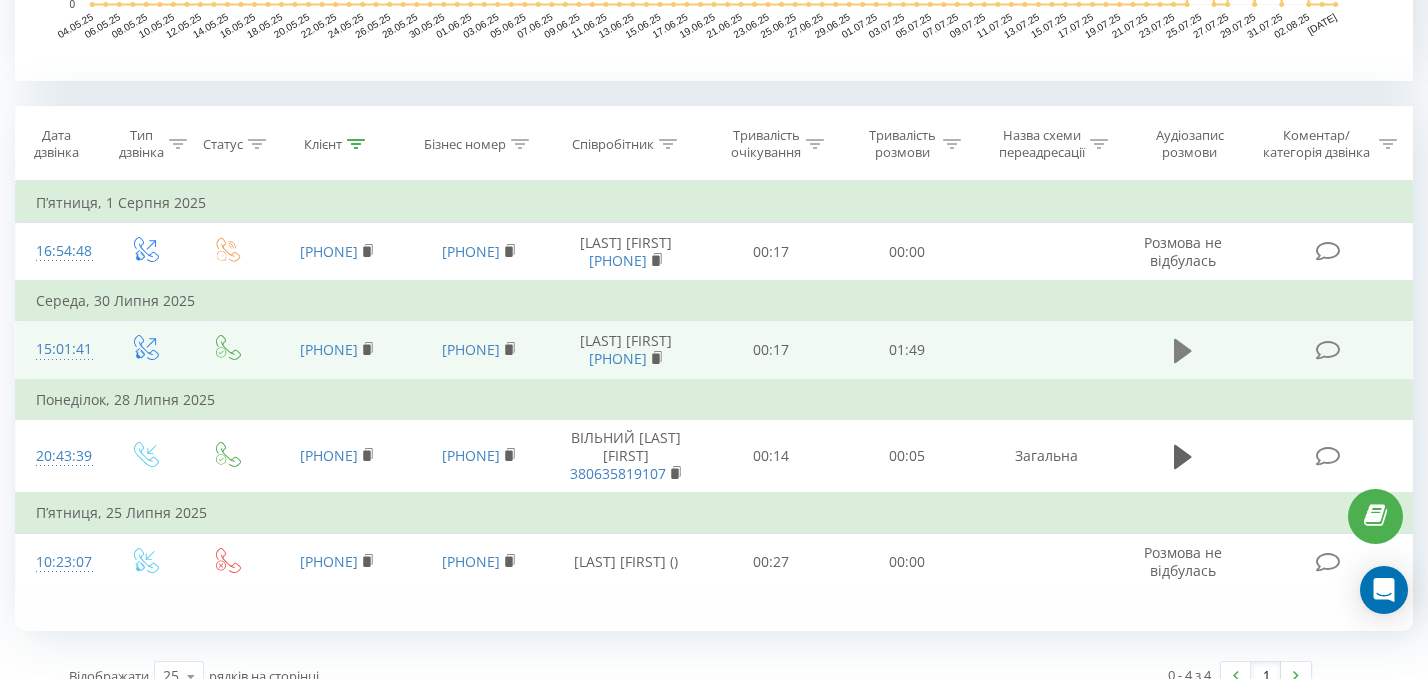 click 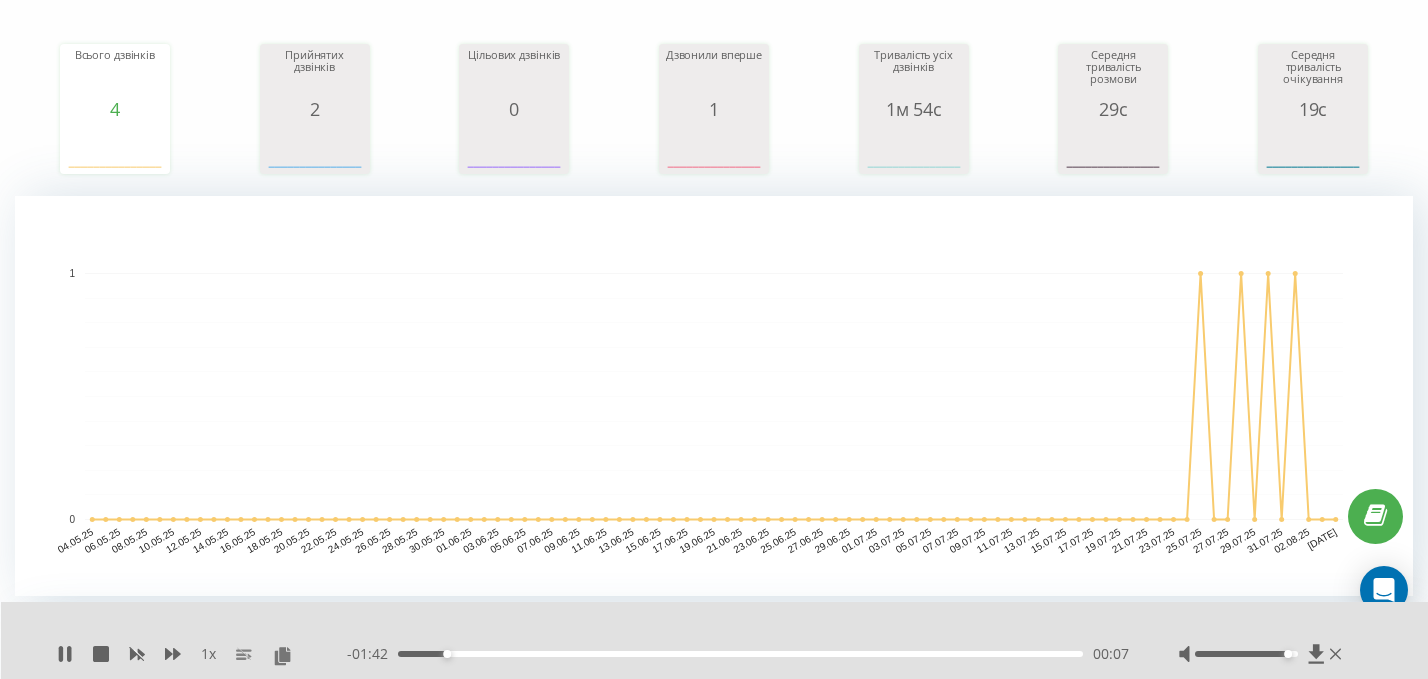 scroll, scrollTop: 51, scrollLeft: 0, axis: vertical 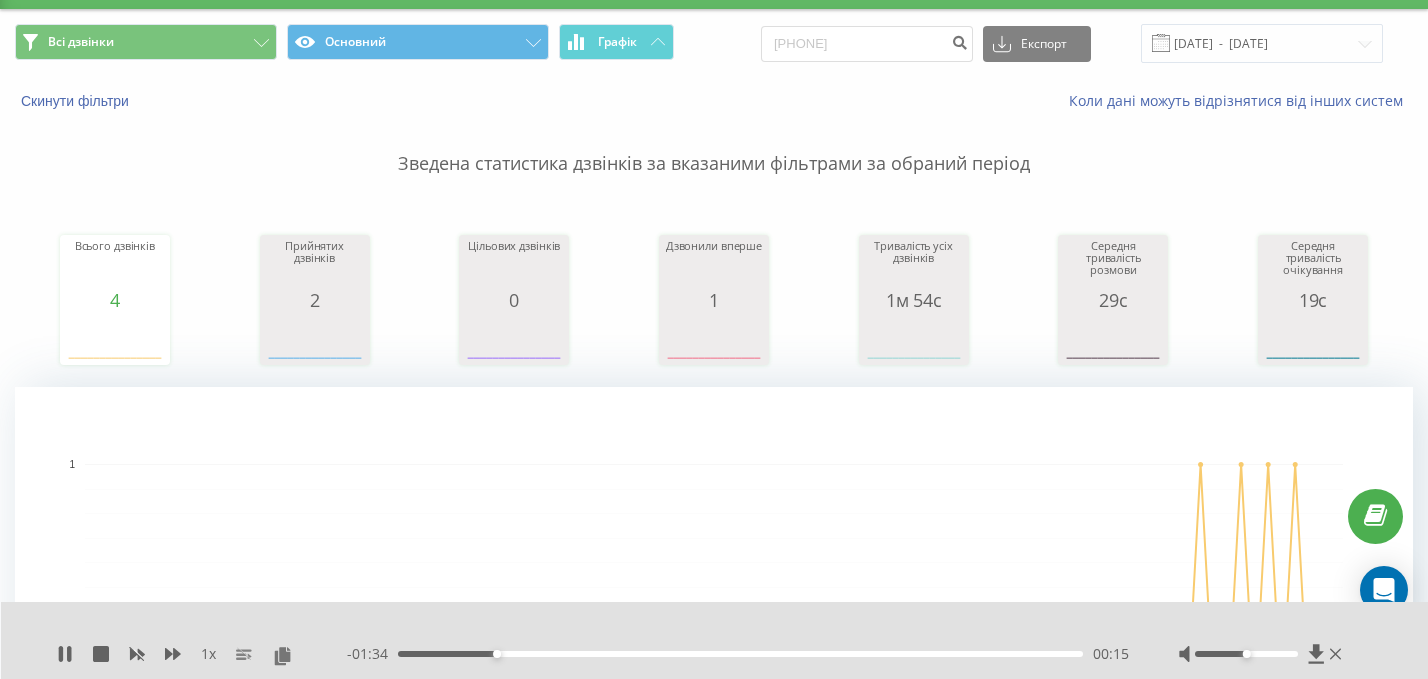 drag, startPoint x: 1288, startPoint y: 657, endPoint x: 1249, endPoint y: 663, distance: 39.45884 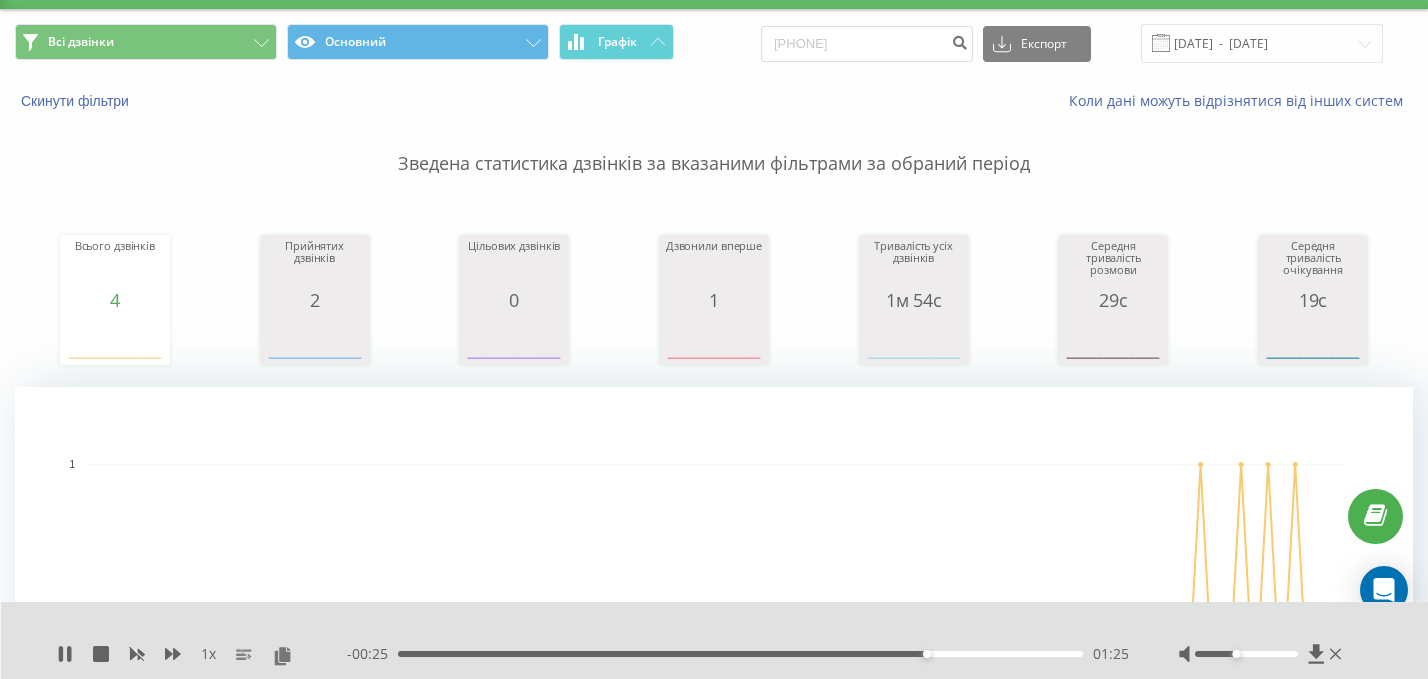 click at bounding box center (1236, 654) 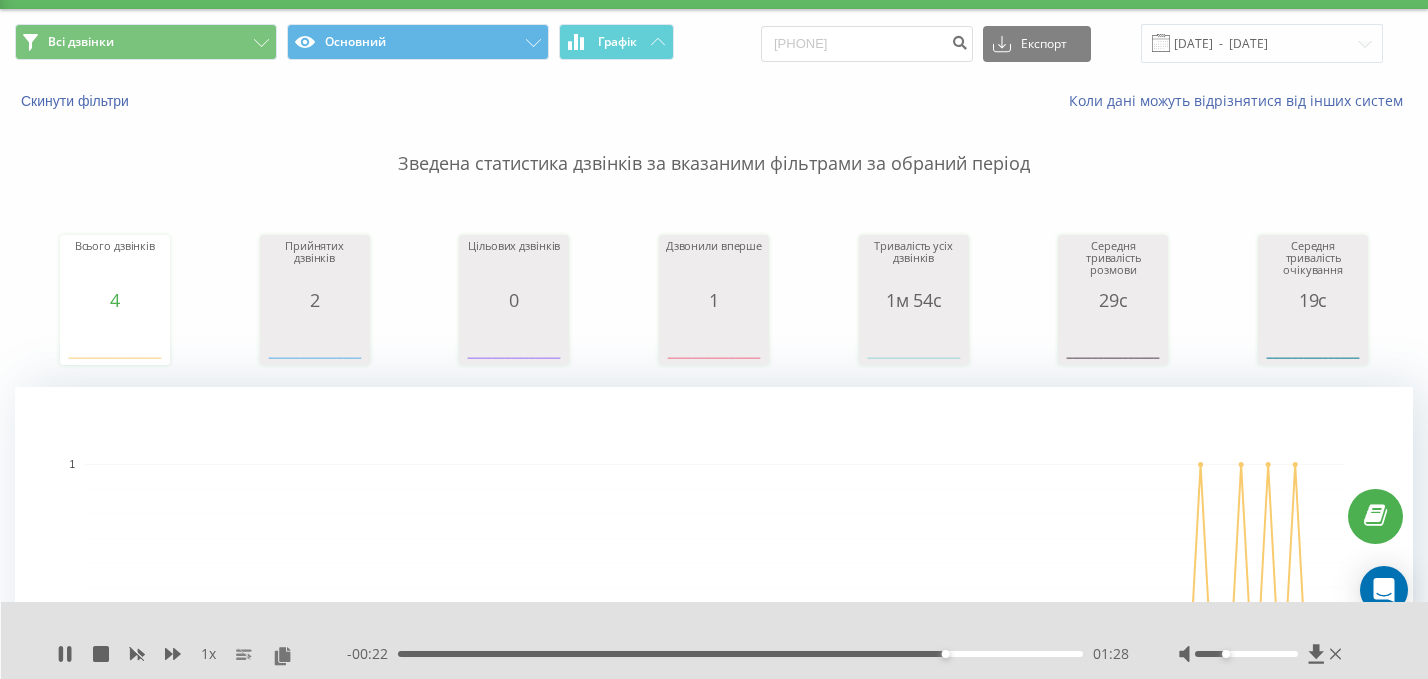 drag, startPoint x: 1232, startPoint y: 655, endPoint x: 1221, endPoint y: 655, distance: 11 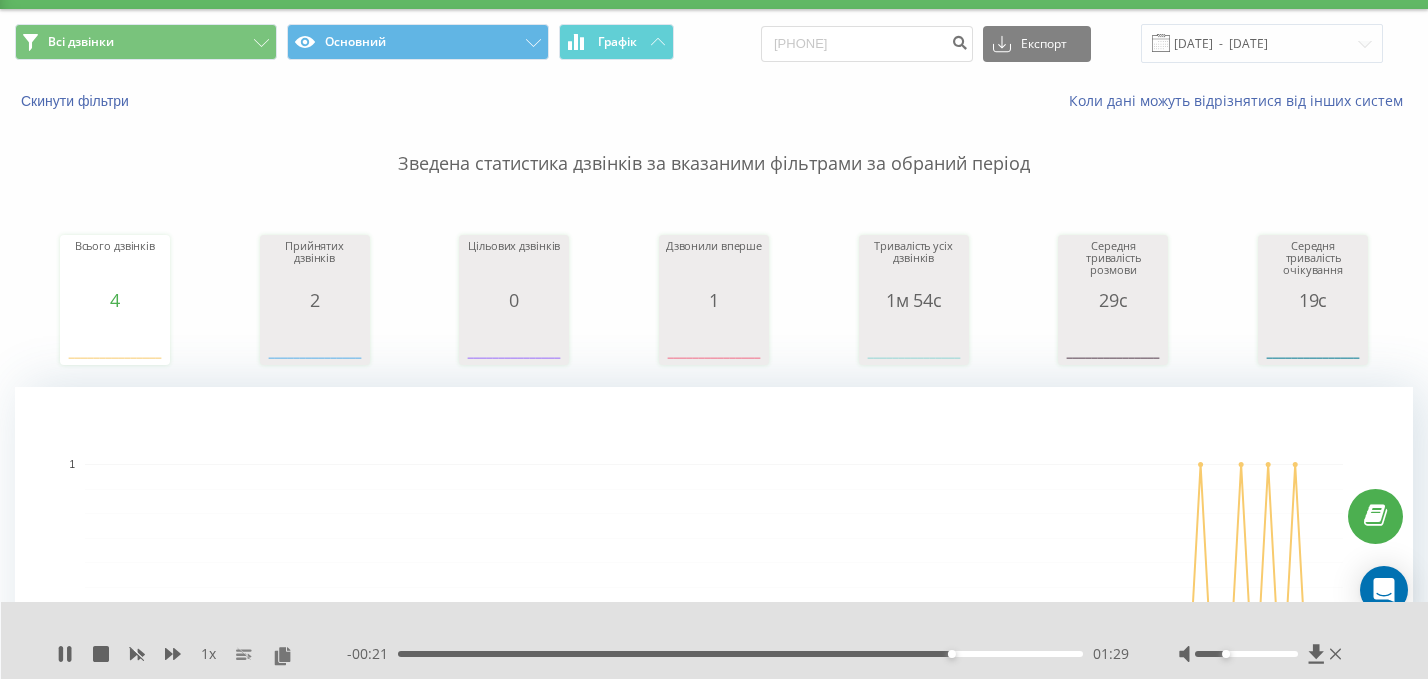 click on "01:29" at bounding box center (740, 654) 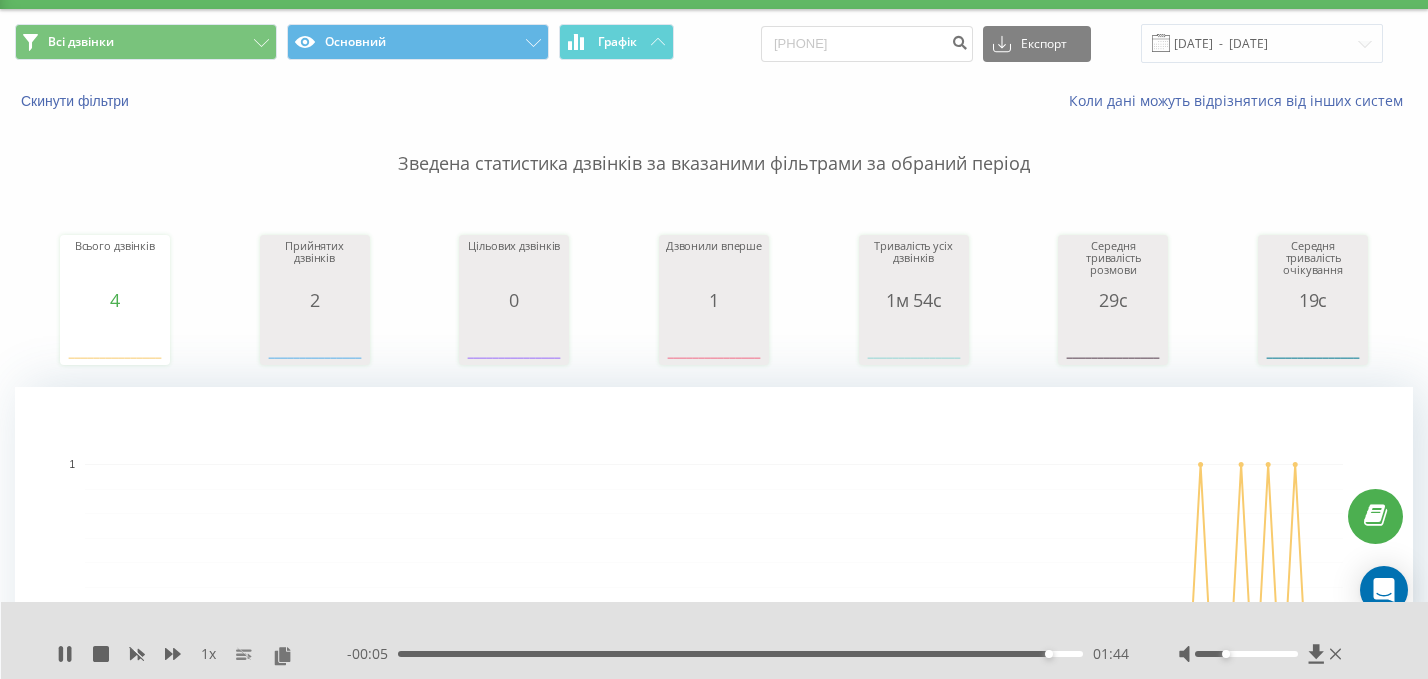 scroll, scrollTop: 0, scrollLeft: 0, axis: both 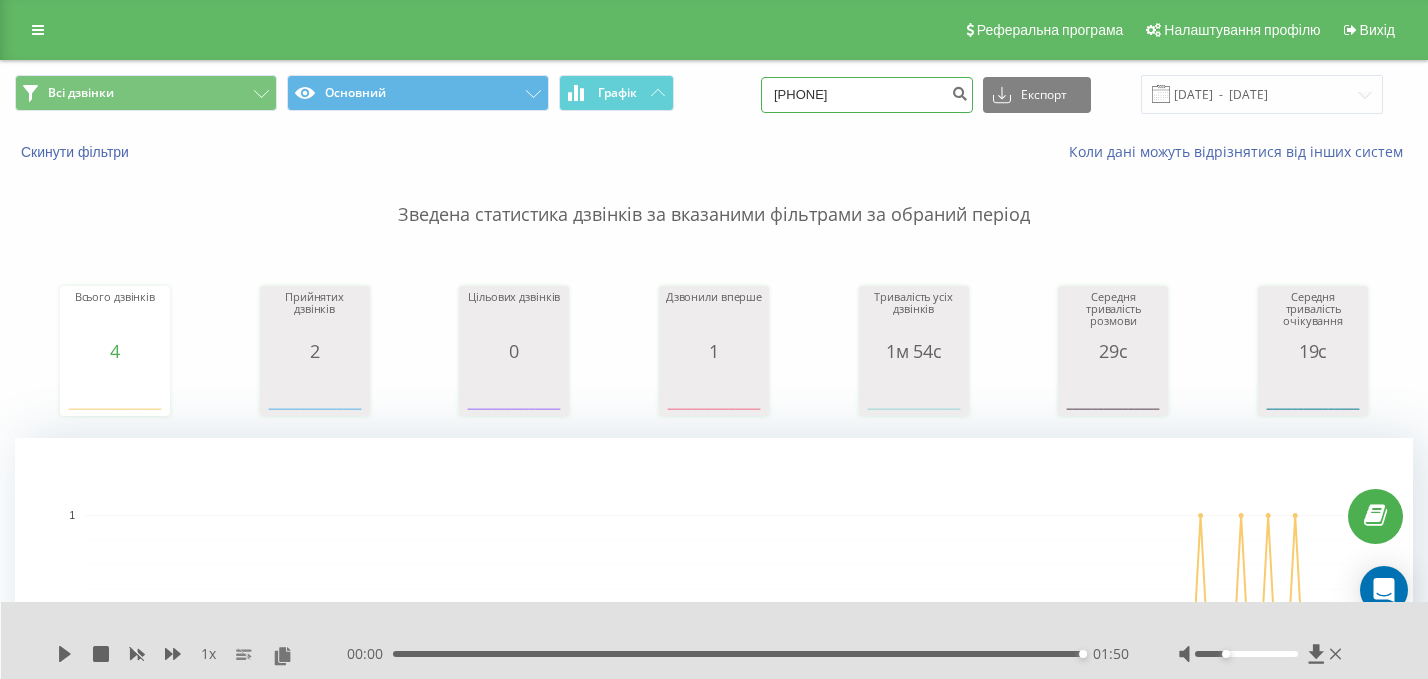 click on "0995285940" at bounding box center (867, 95) 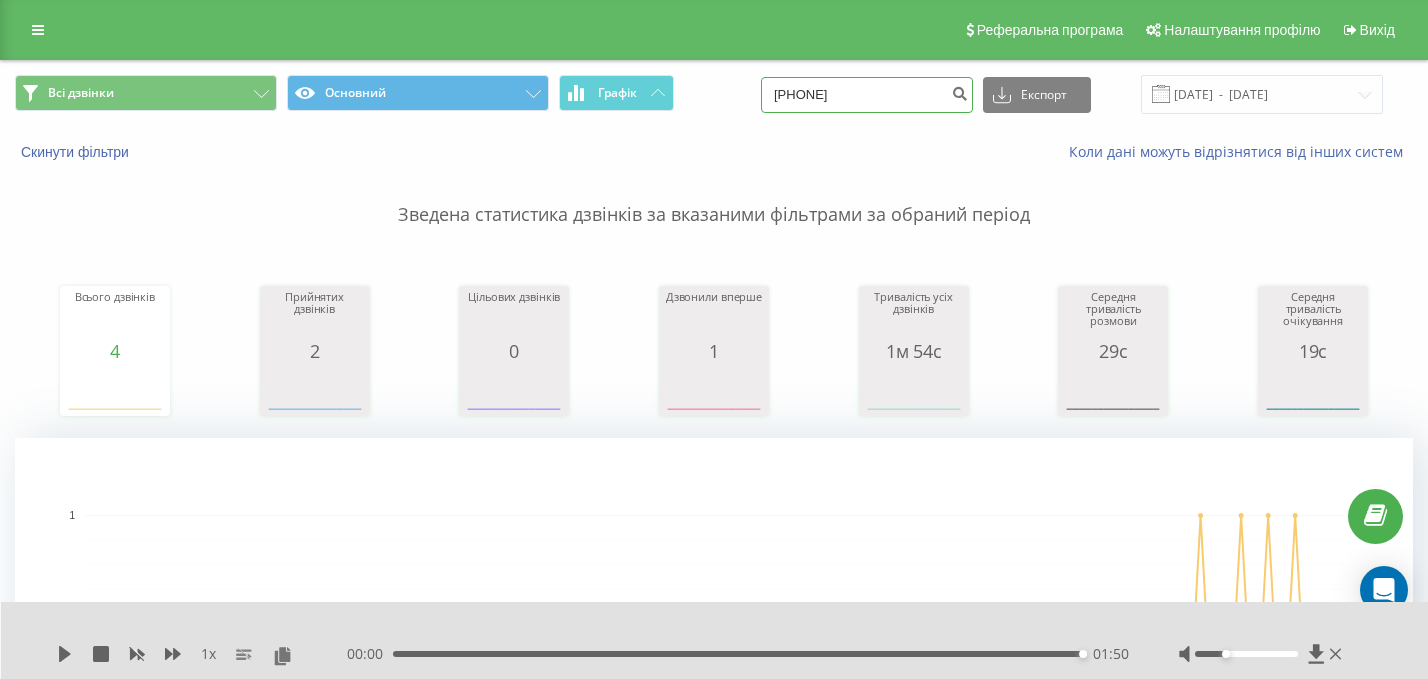 type on "0951930375" 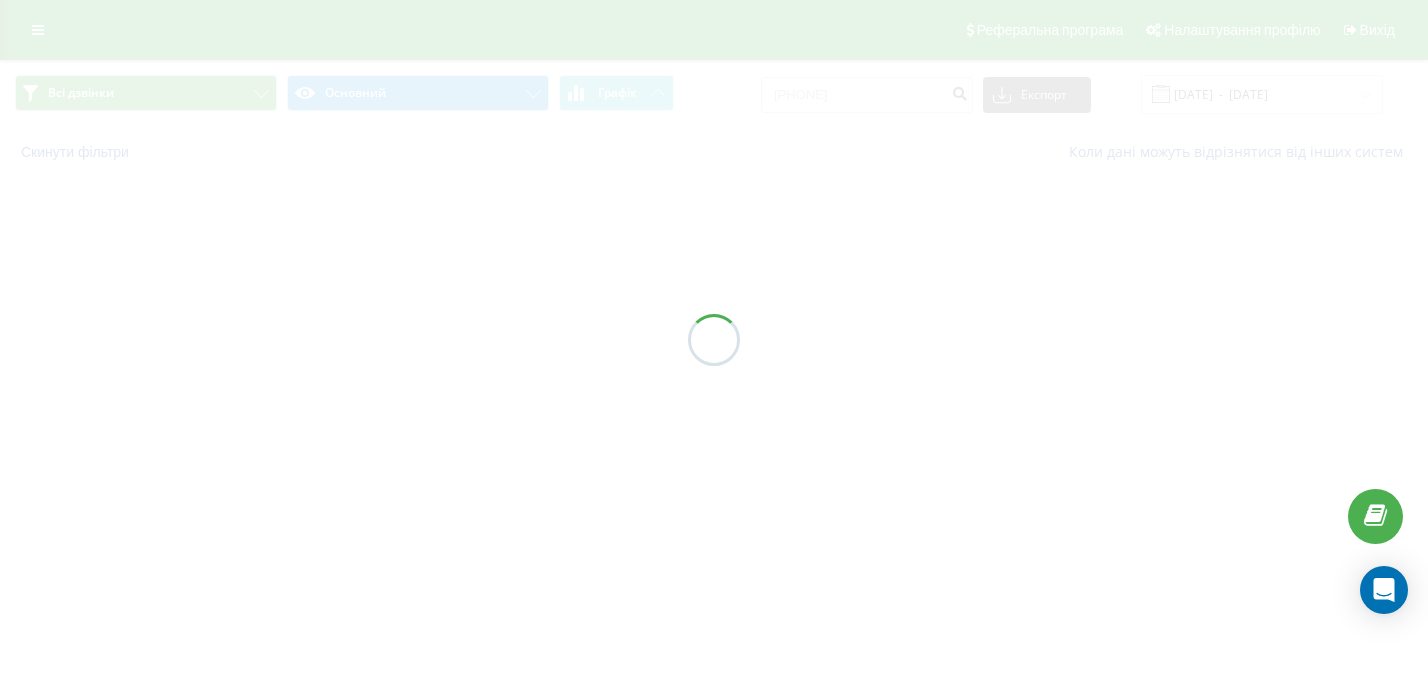 scroll, scrollTop: 0, scrollLeft: 0, axis: both 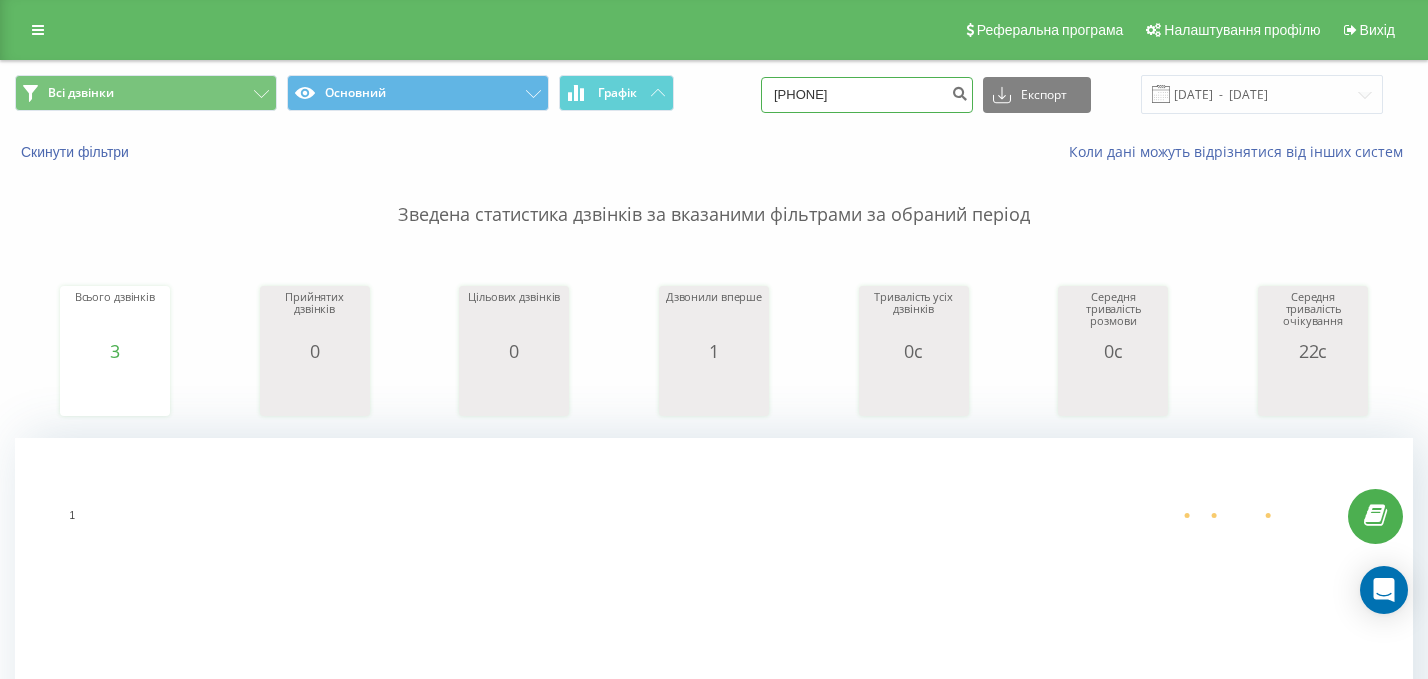 click on "0951930375" at bounding box center (867, 95) 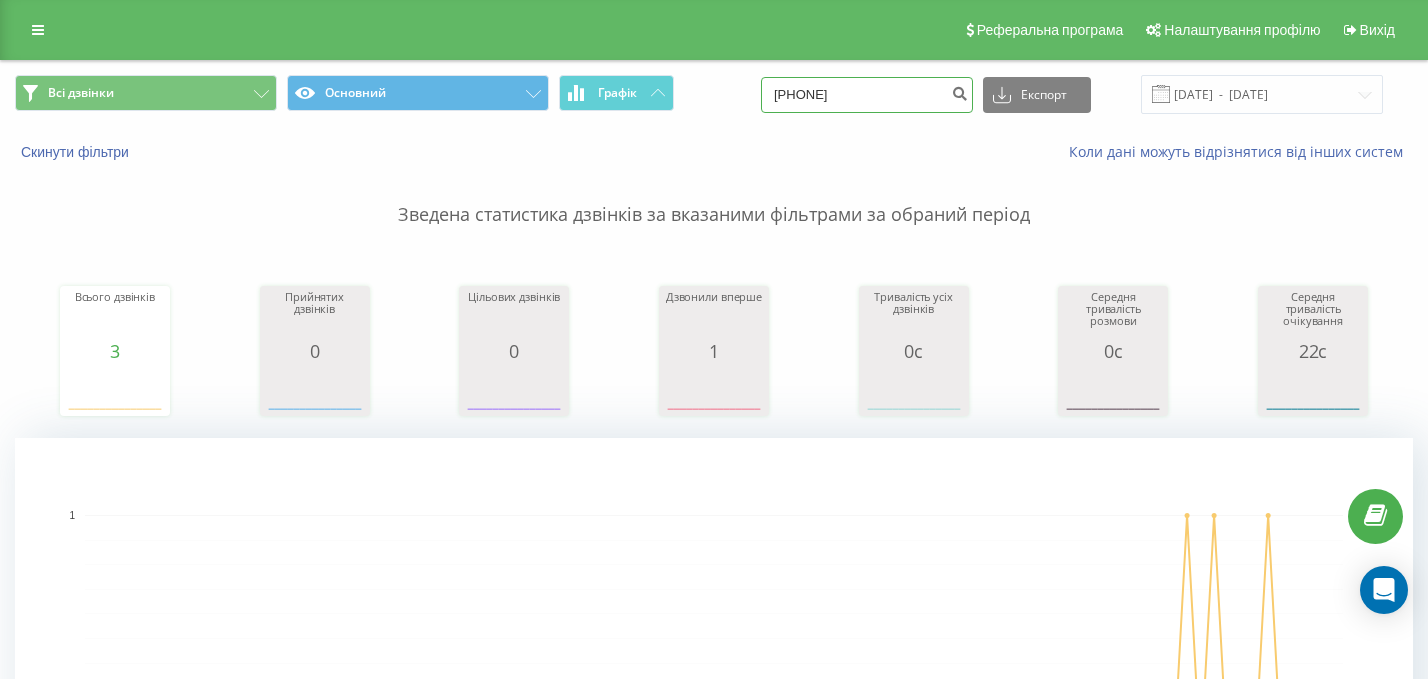 click on "0951930375" at bounding box center [867, 95] 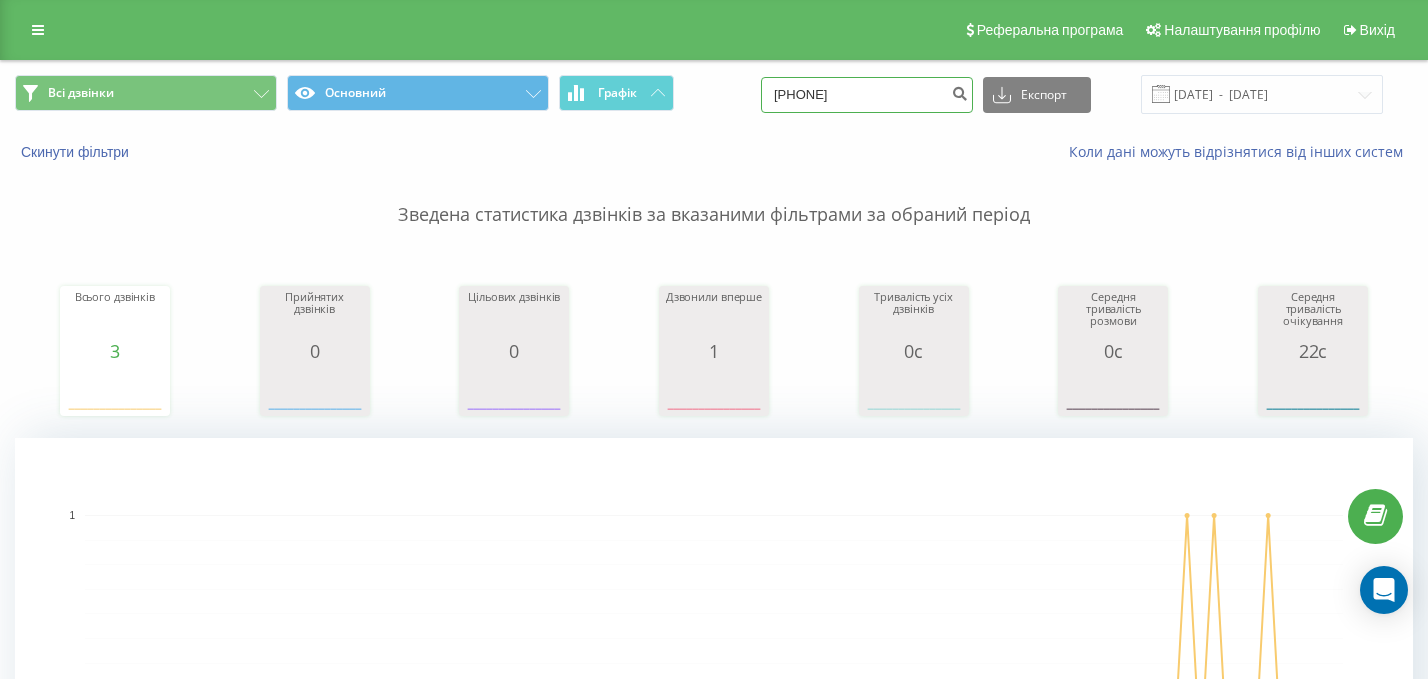 type on "0639788949" 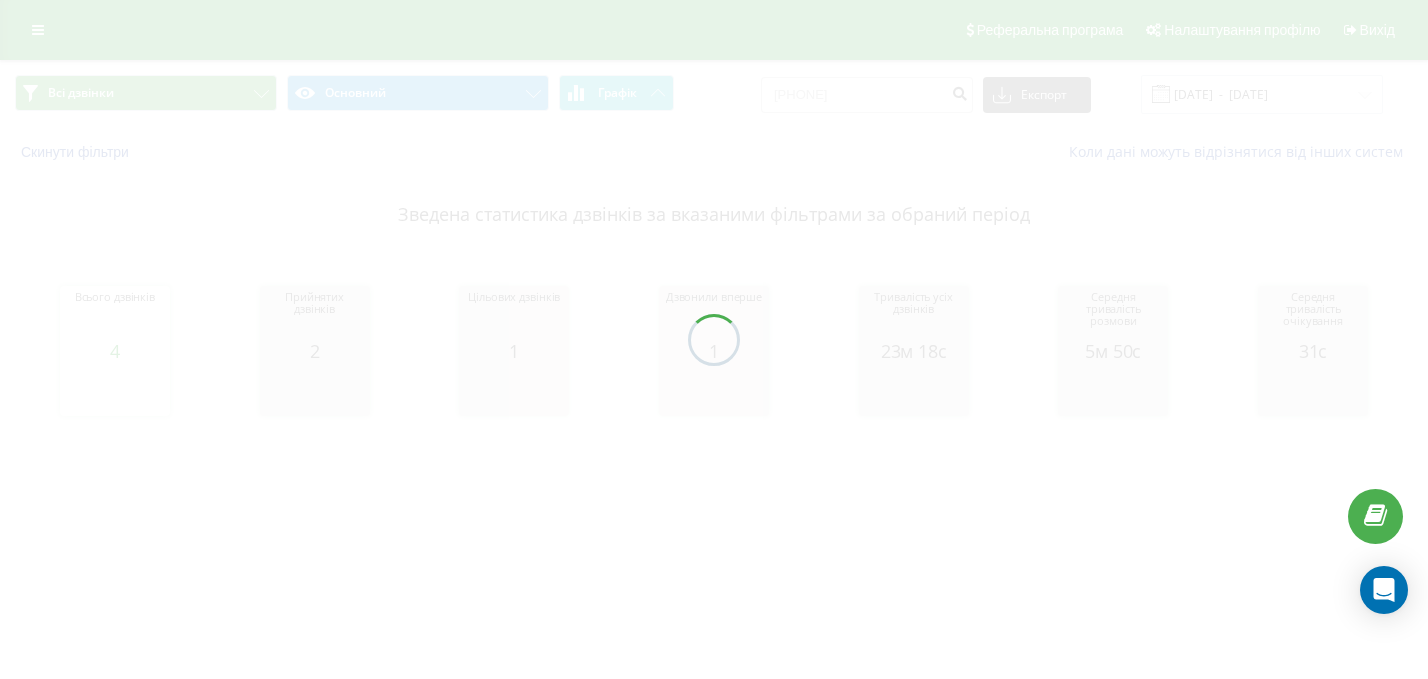 scroll, scrollTop: 0, scrollLeft: 0, axis: both 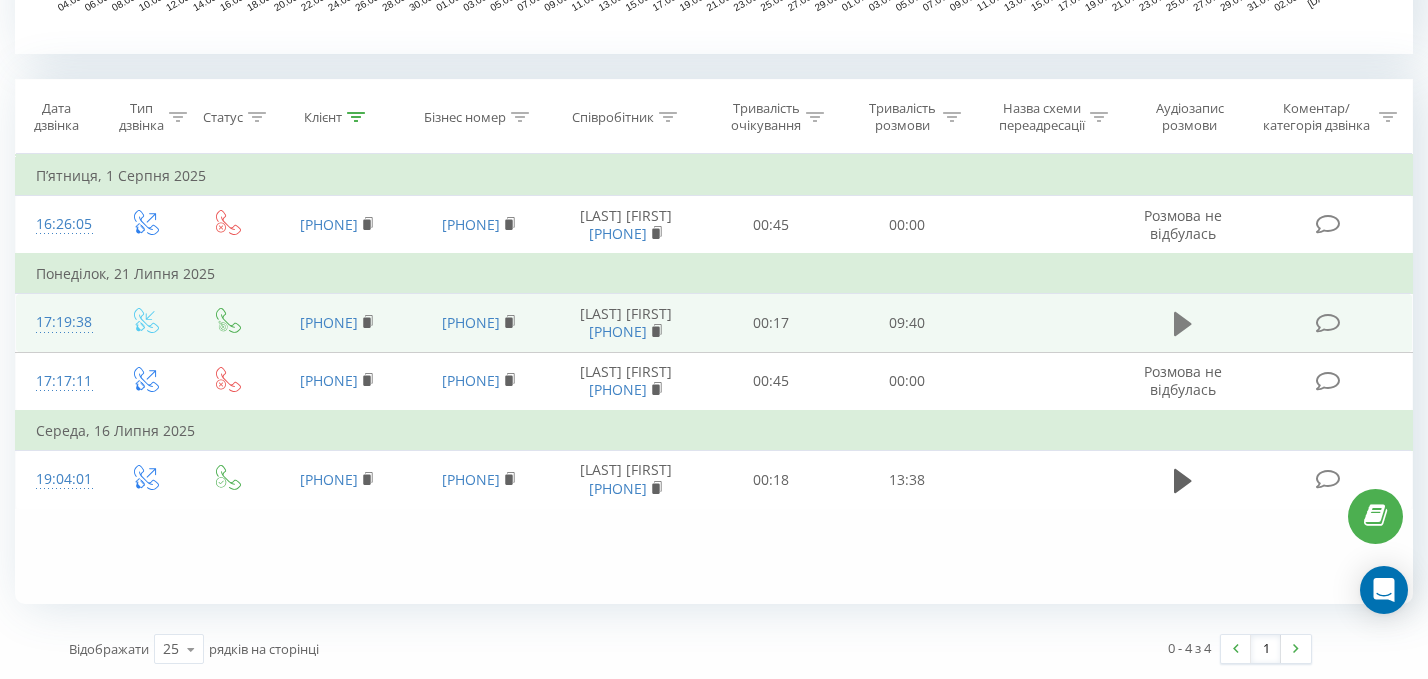 click 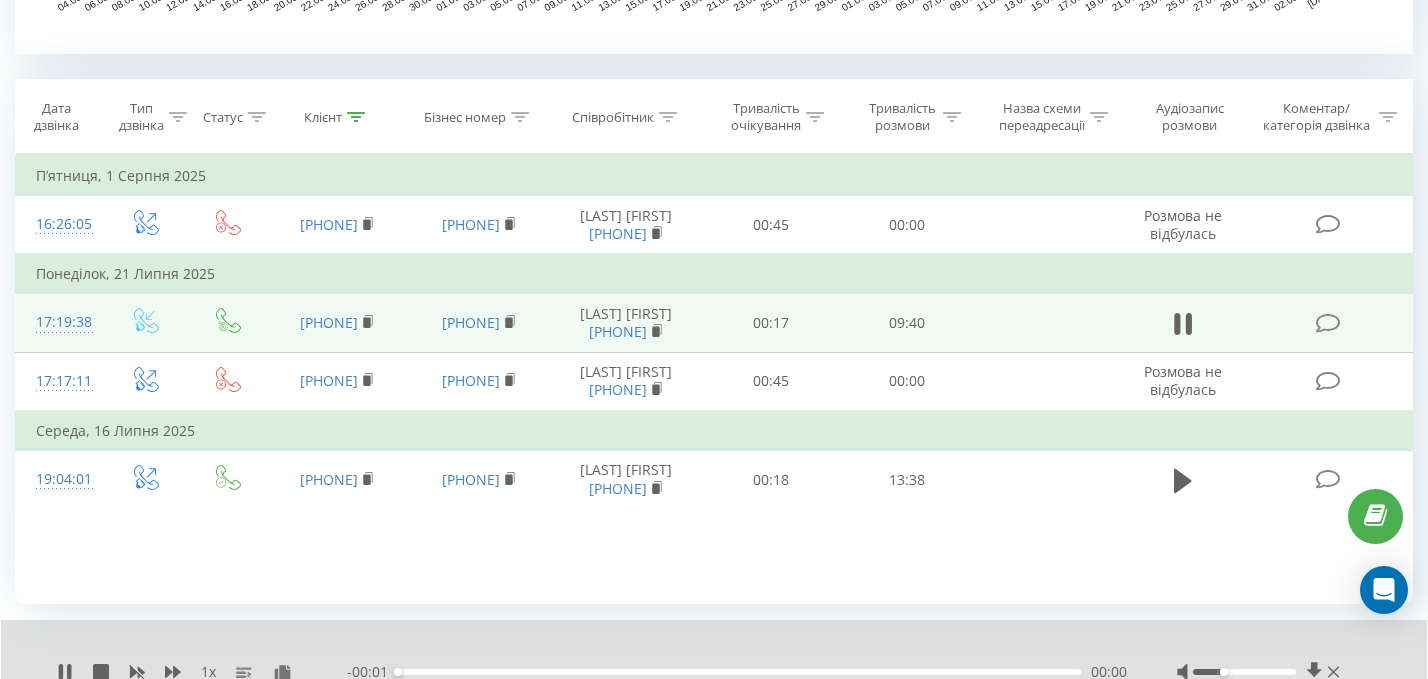 scroll, scrollTop: 861, scrollLeft: 0, axis: vertical 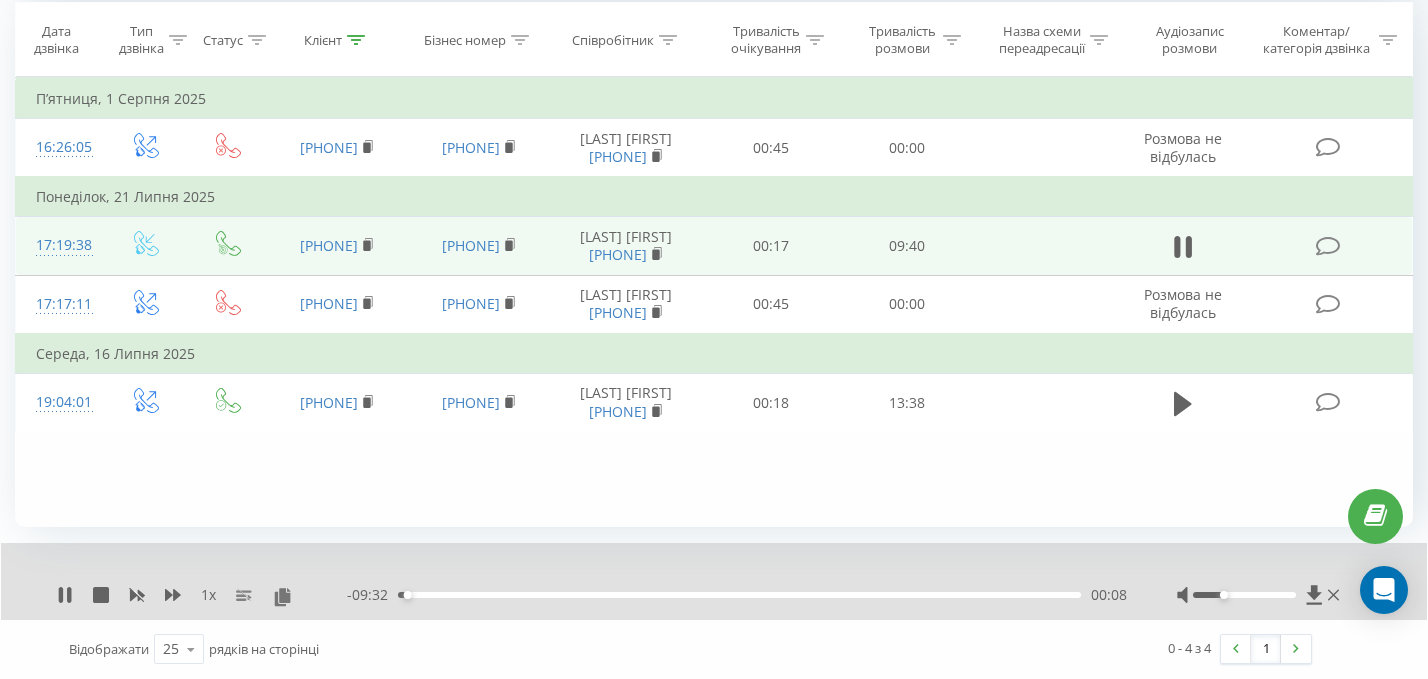 click at bounding box center (1244, 595) 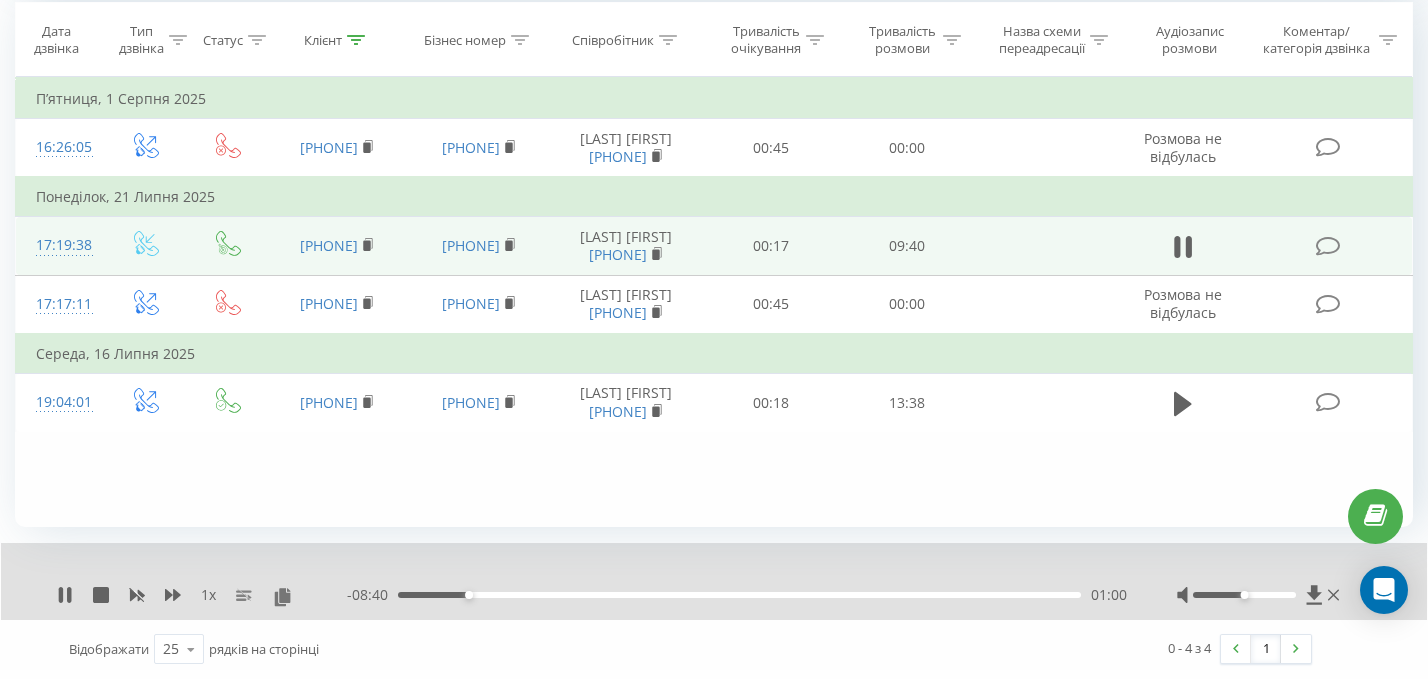 click on "01:00" at bounding box center (739, 595) 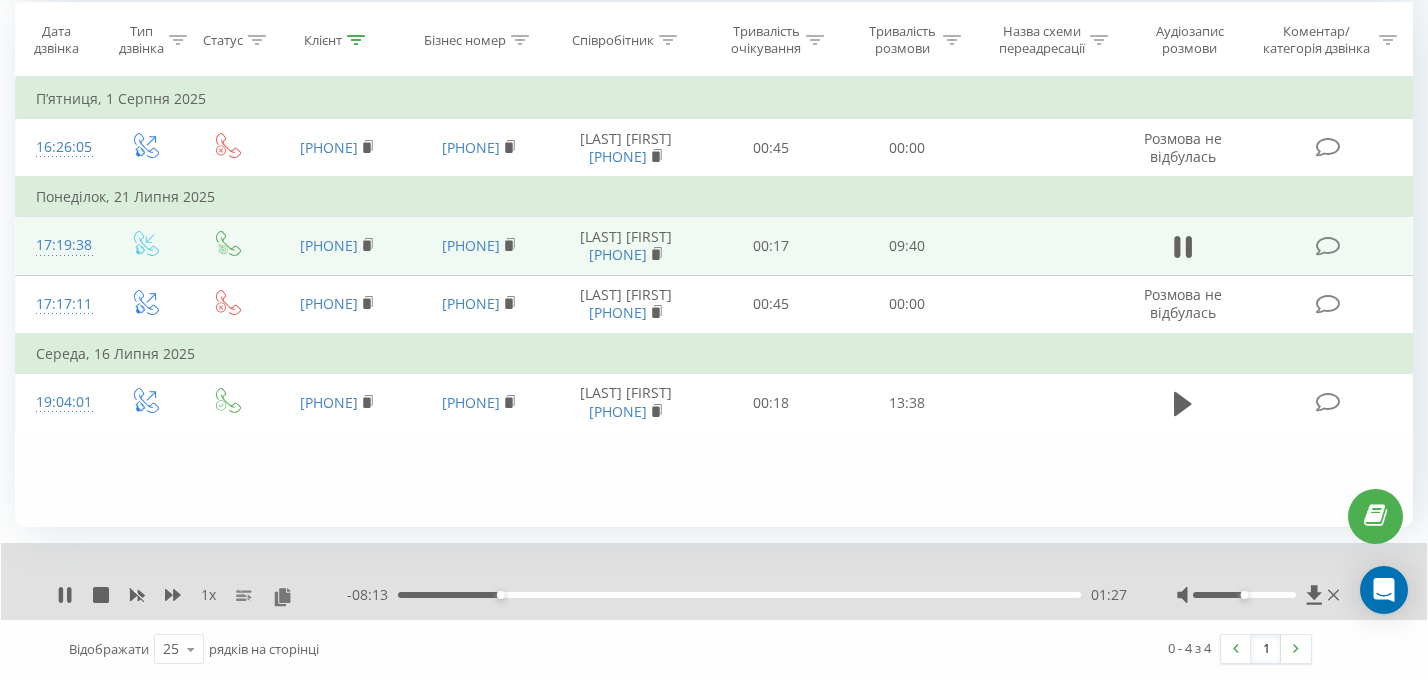 click on "01:27" at bounding box center (739, 595) 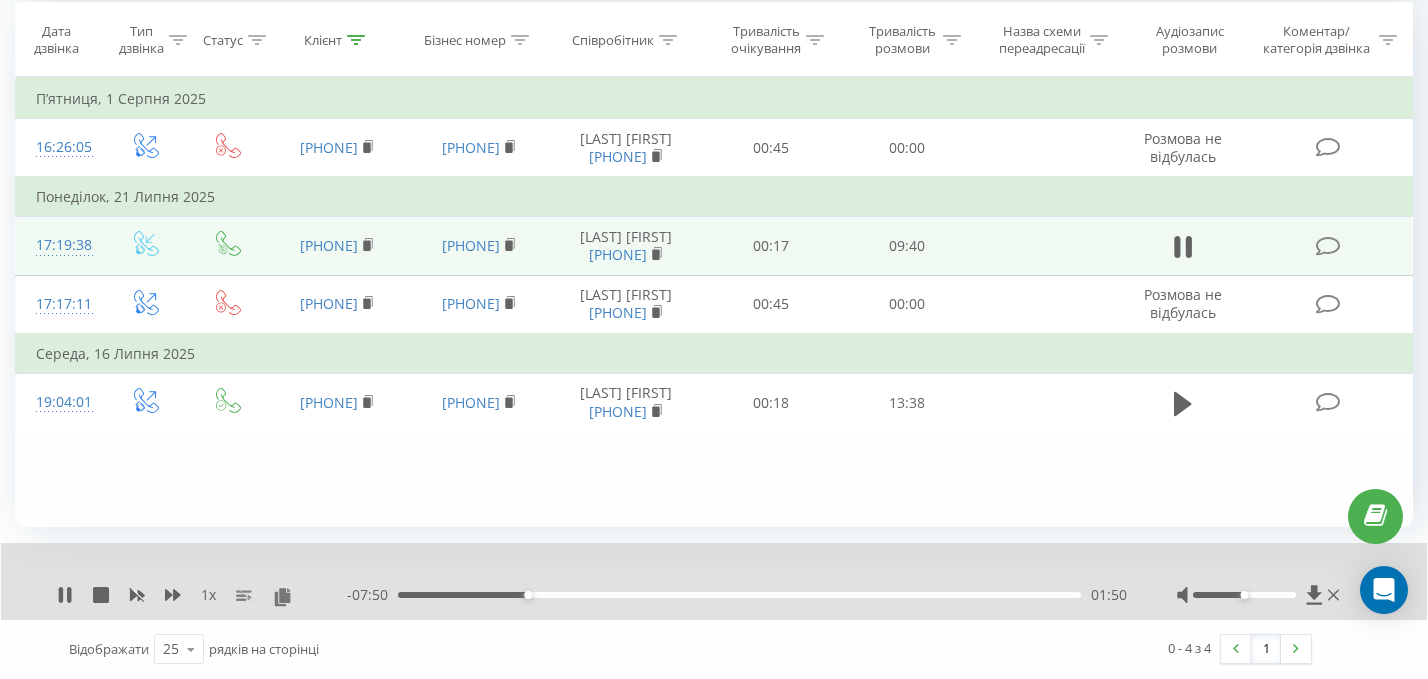 click on "01:50" at bounding box center [739, 595] 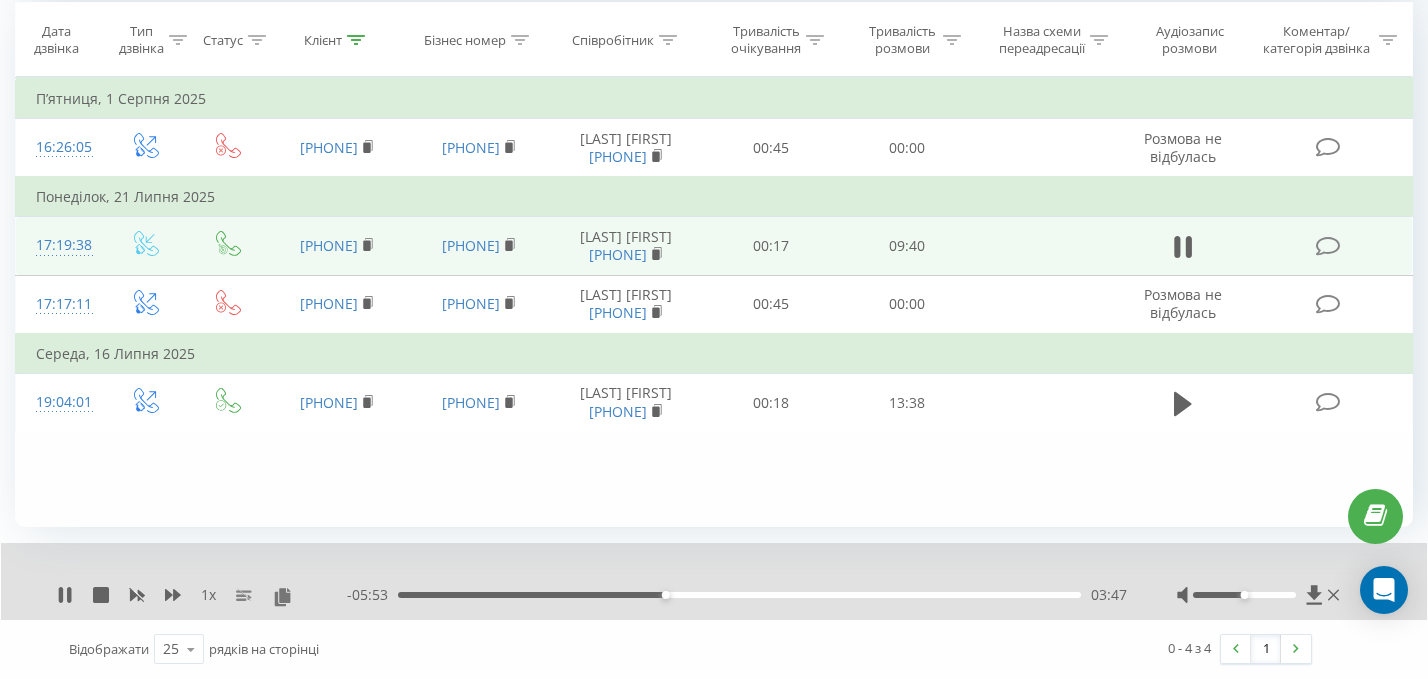 click at bounding box center [1260, 595] 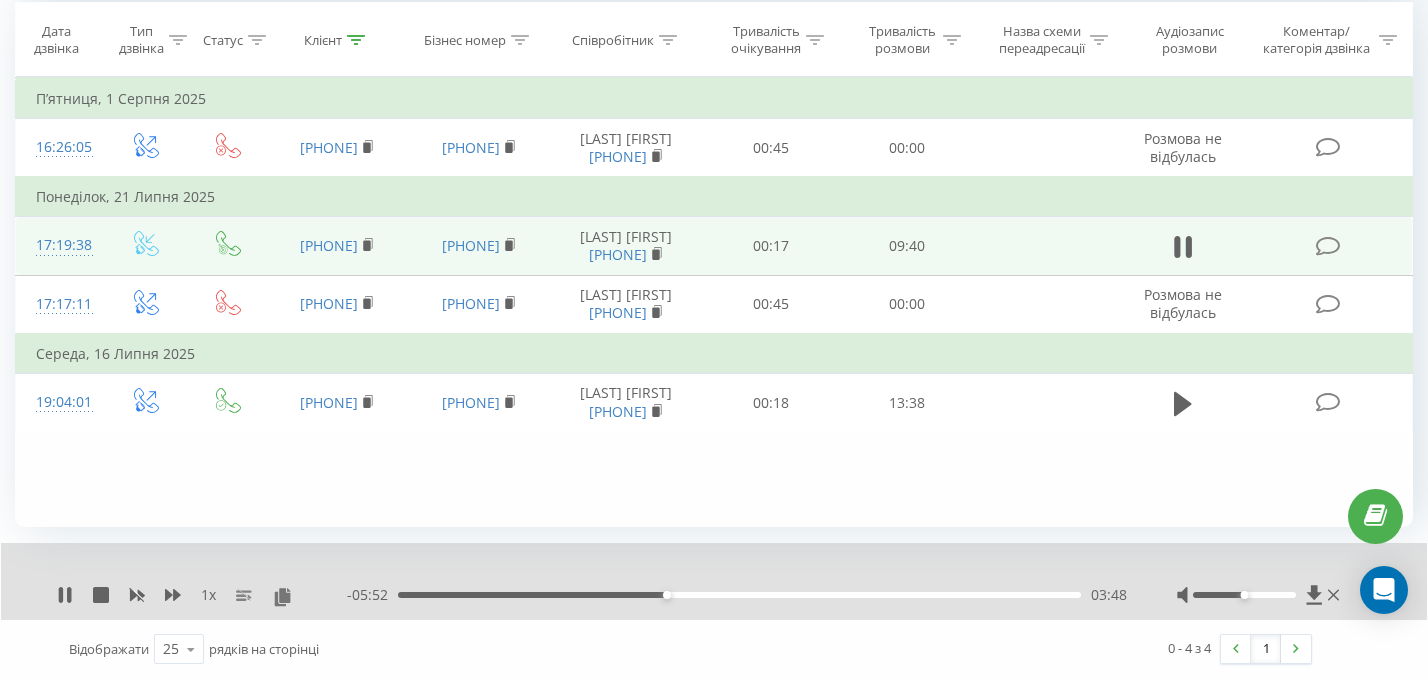 click at bounding box center [1244, 595] 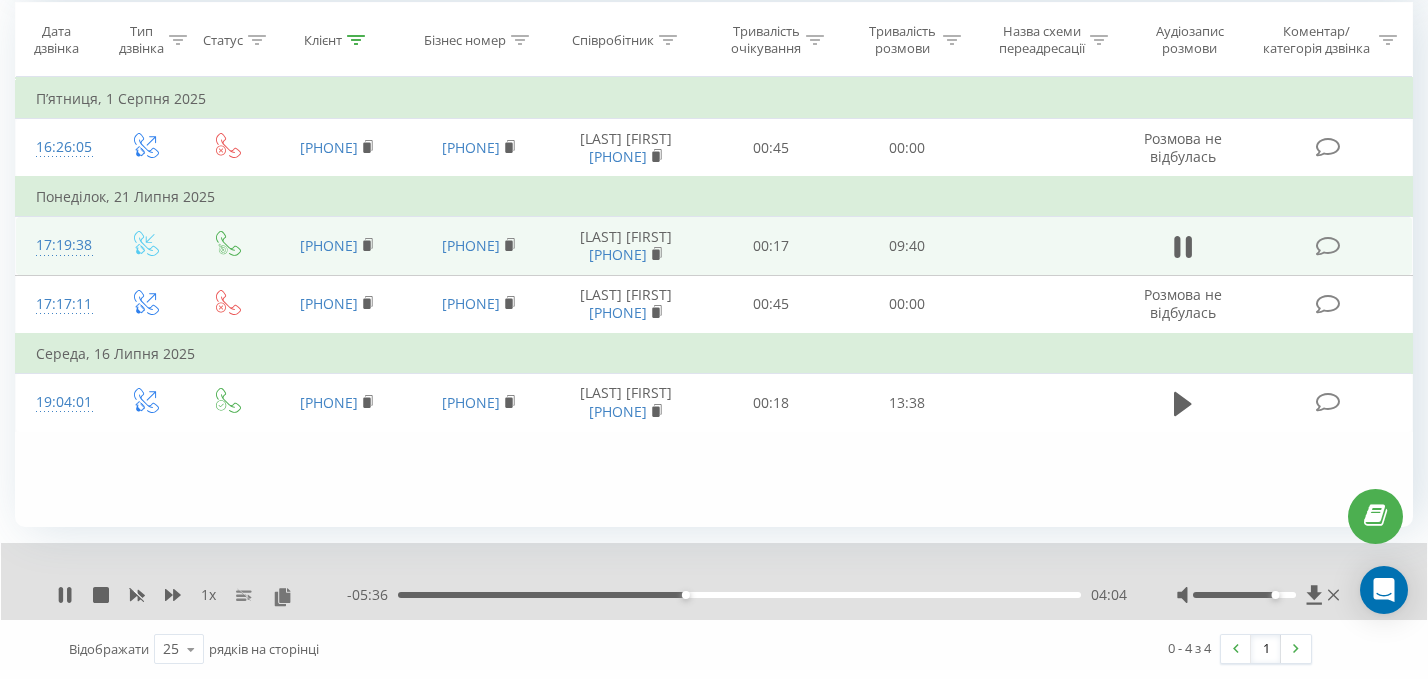 click at bounding box center [1244, 595] 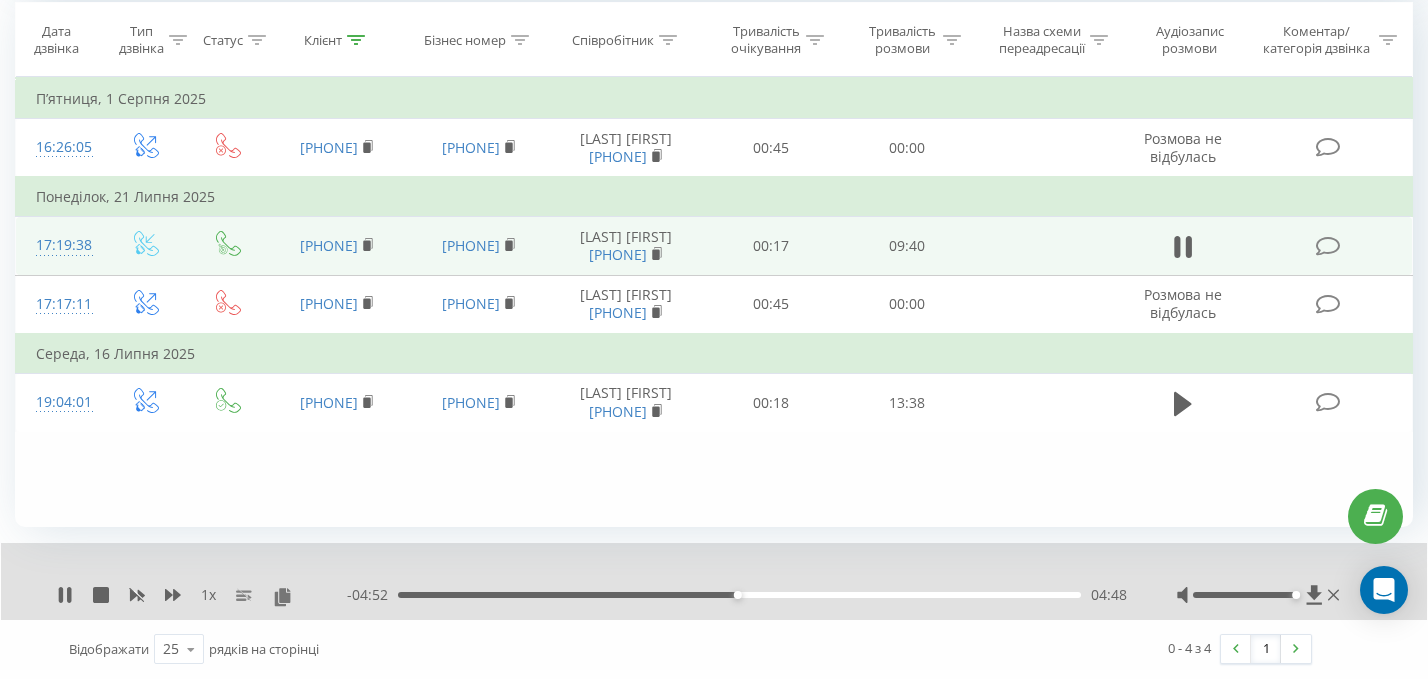 click on "04:48" at bounding box center [739, 595] 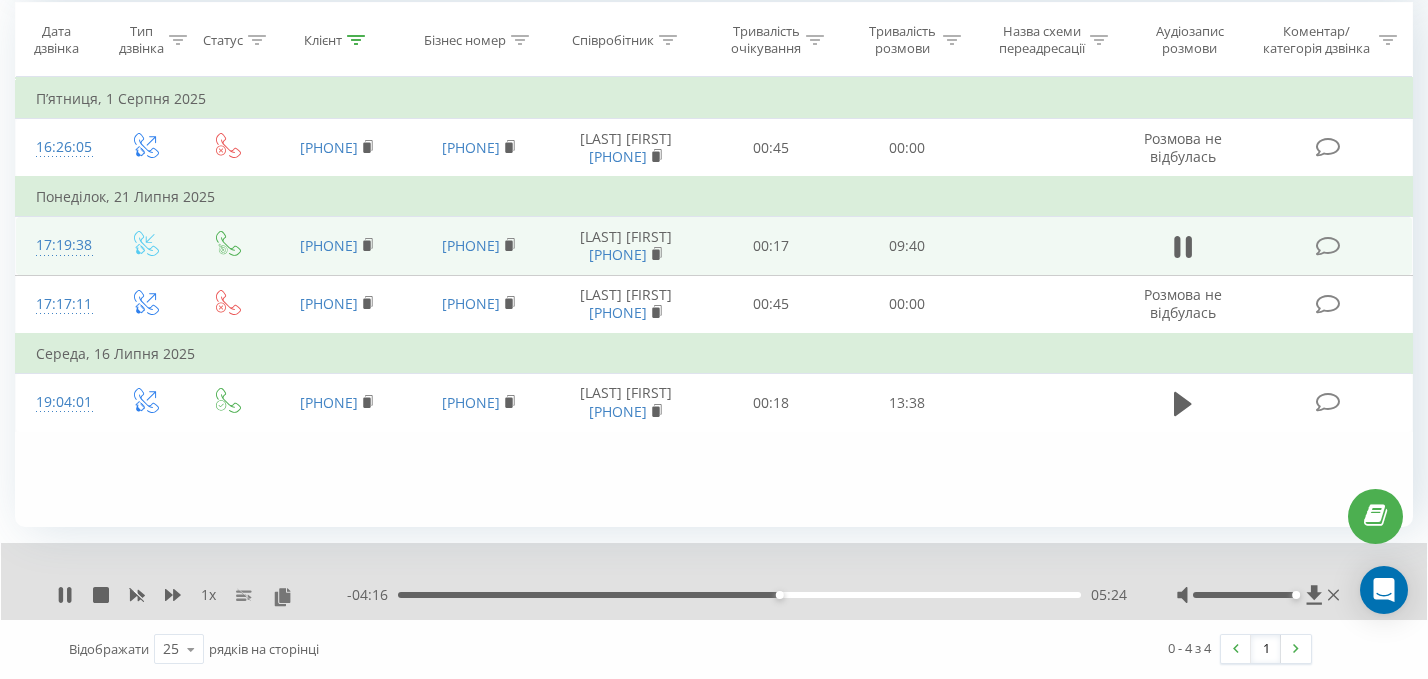 click on "05:24" at bounding box center [739, 595] 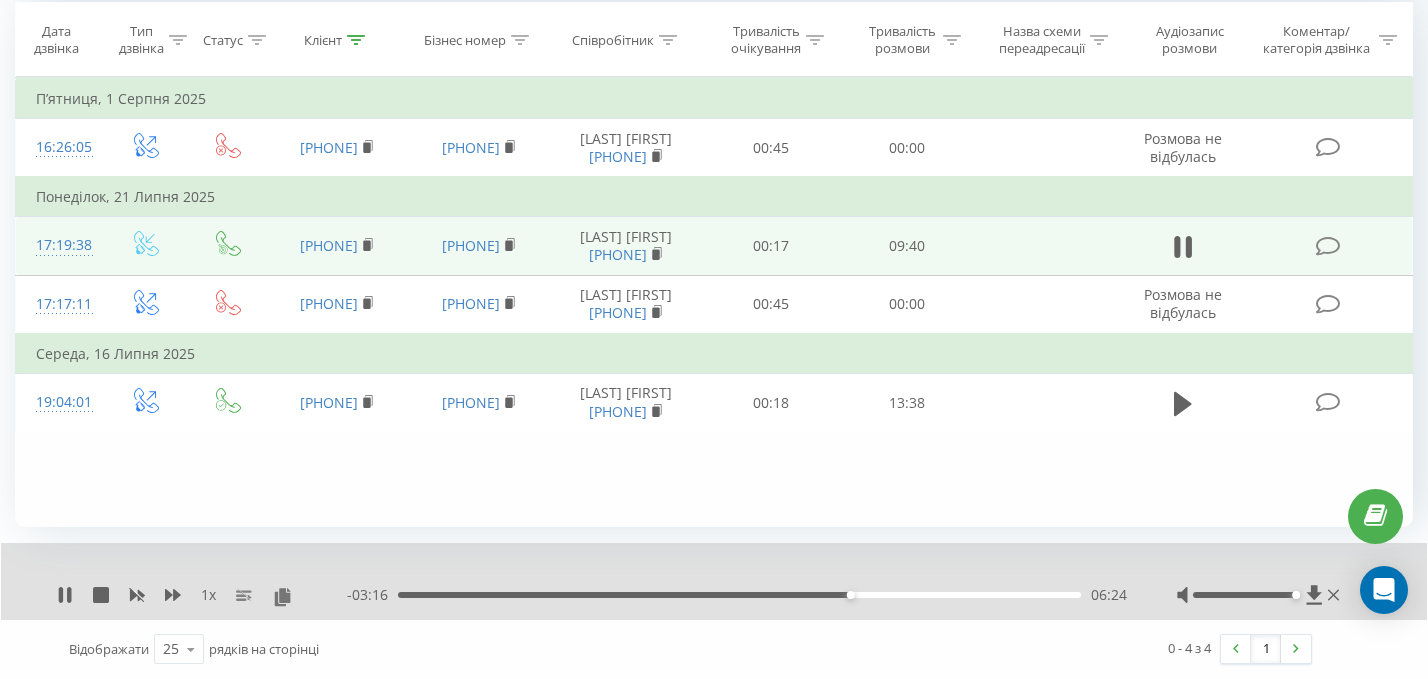 click on "06:24" at bounding box center [739, 595] 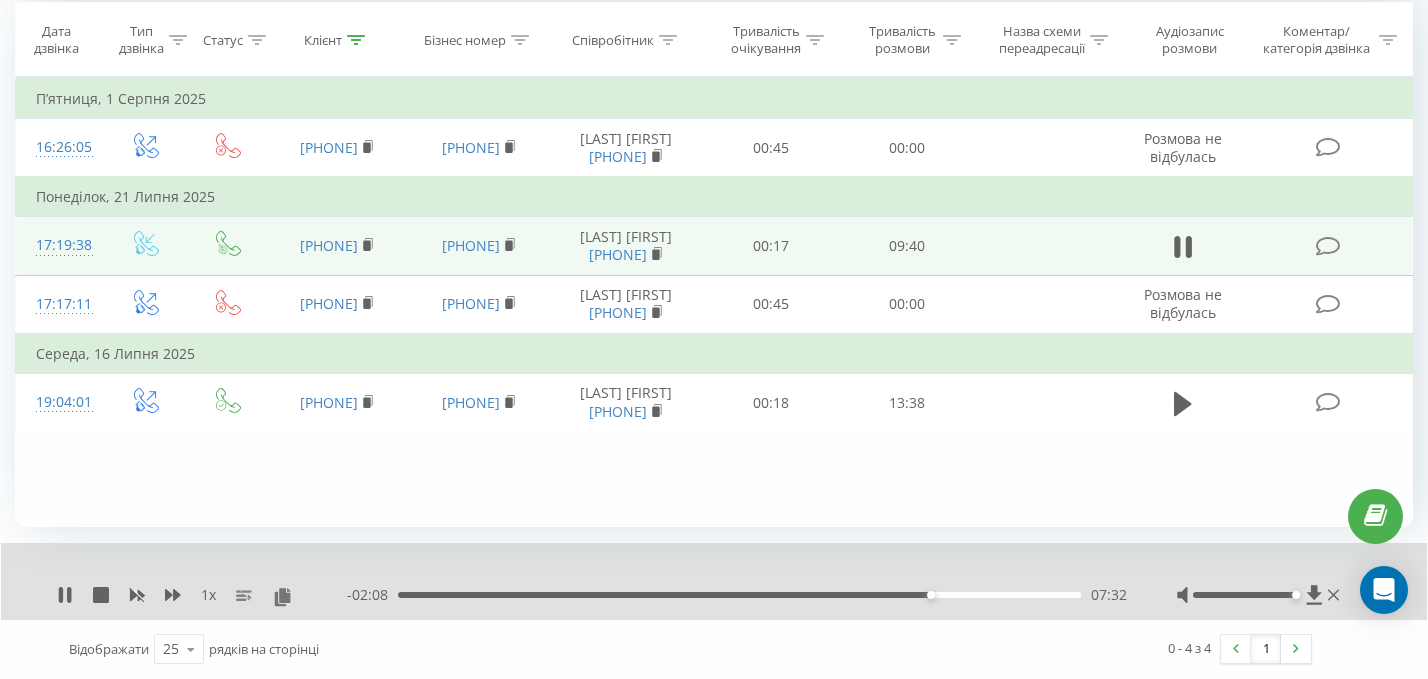 click on "07:32" at bounding box center (739, 595) 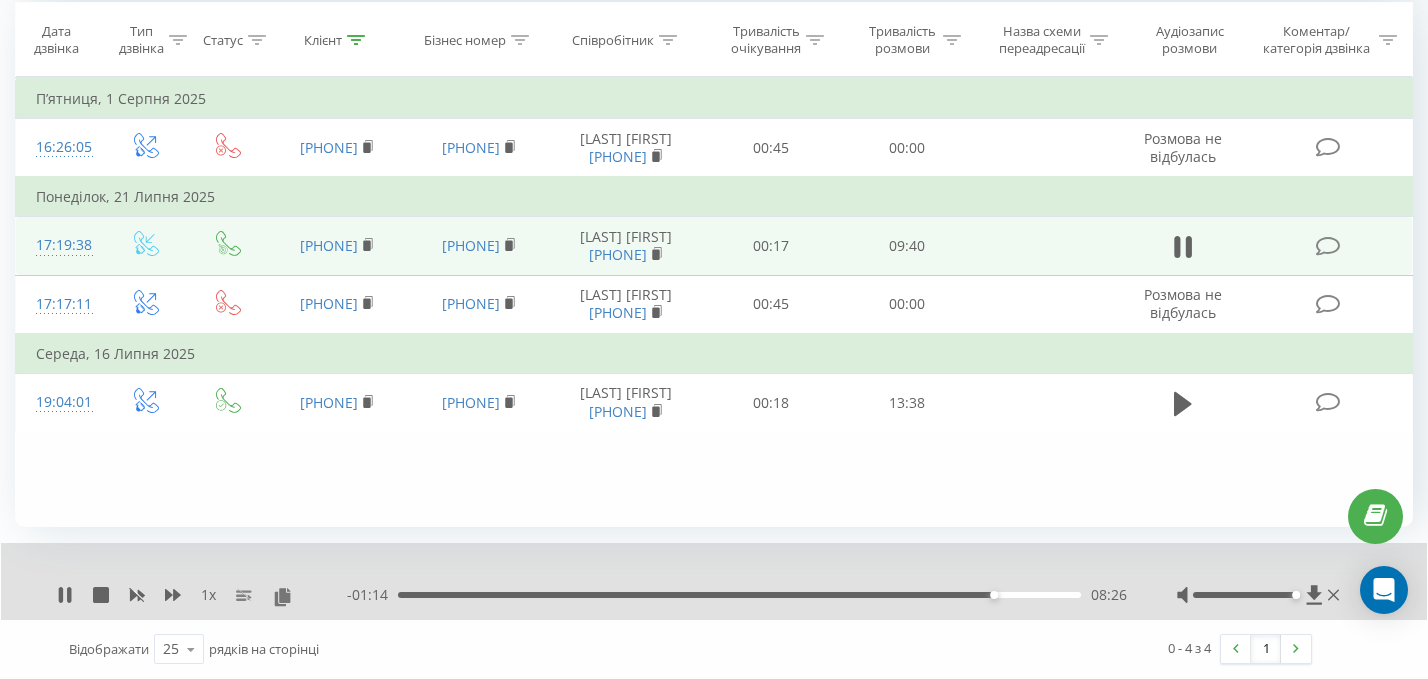 click on "08:26" at bounding box center (739, 595) 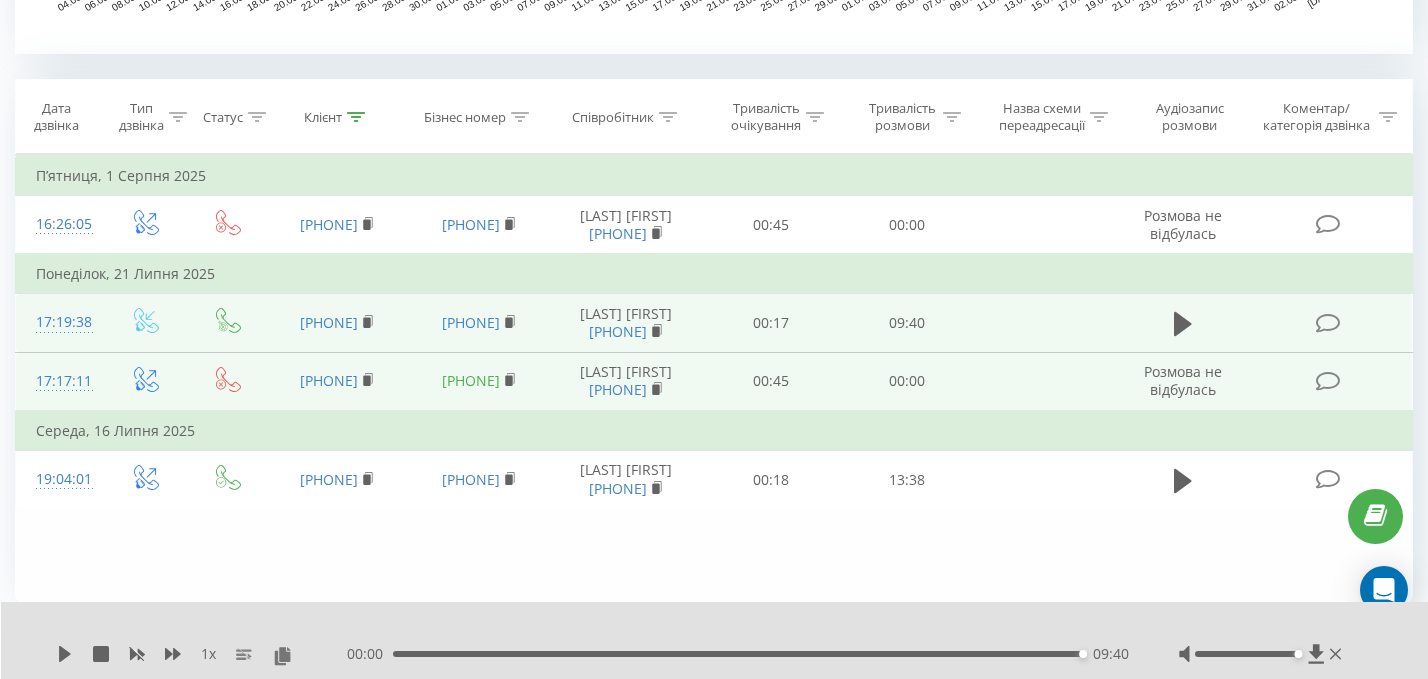 scroll, scrollTop: 0, scrollLeft: 0, axis: both 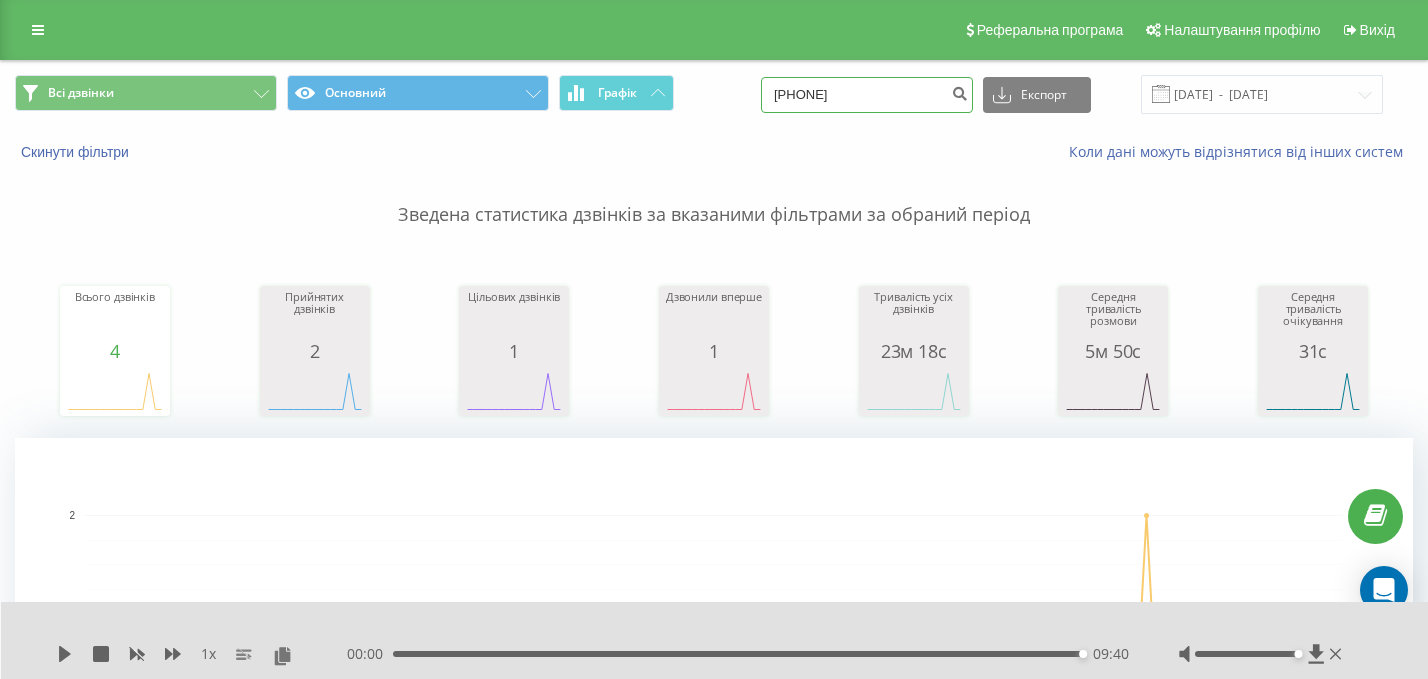 click on "0639788949" at bounding box center [867, 95] 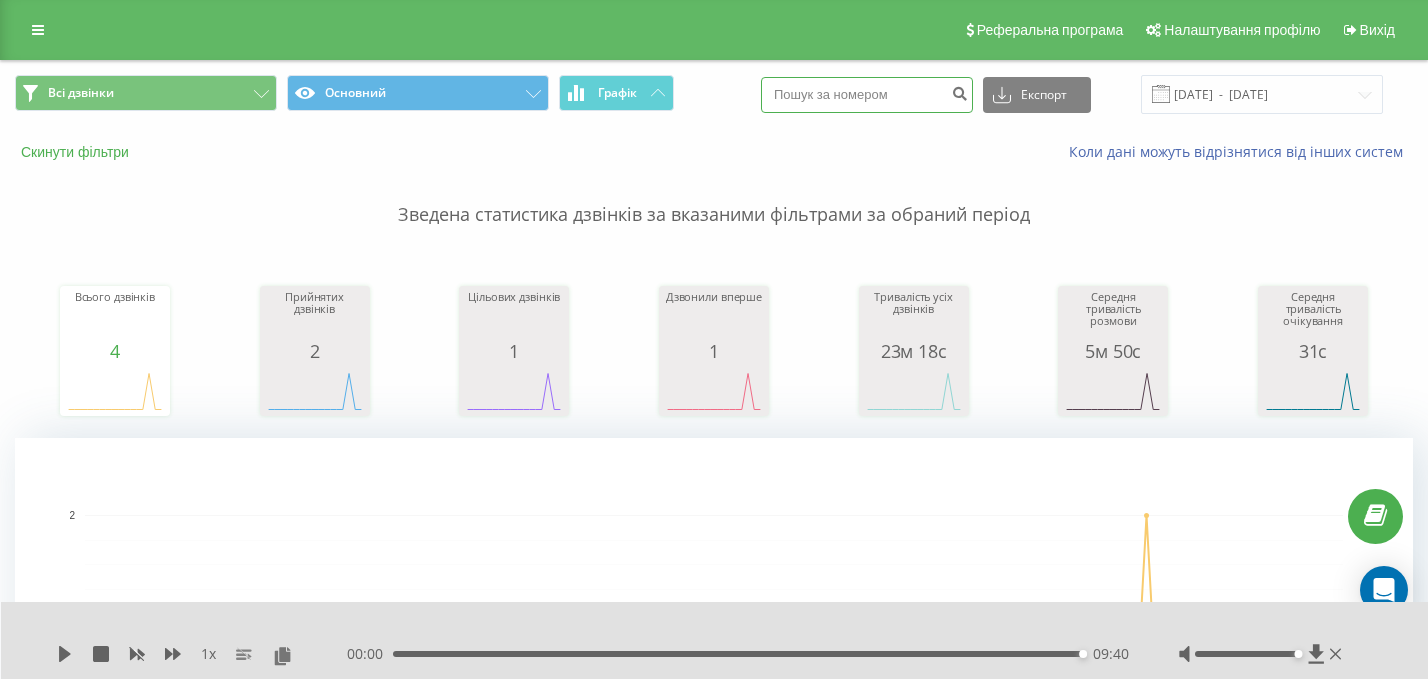 type 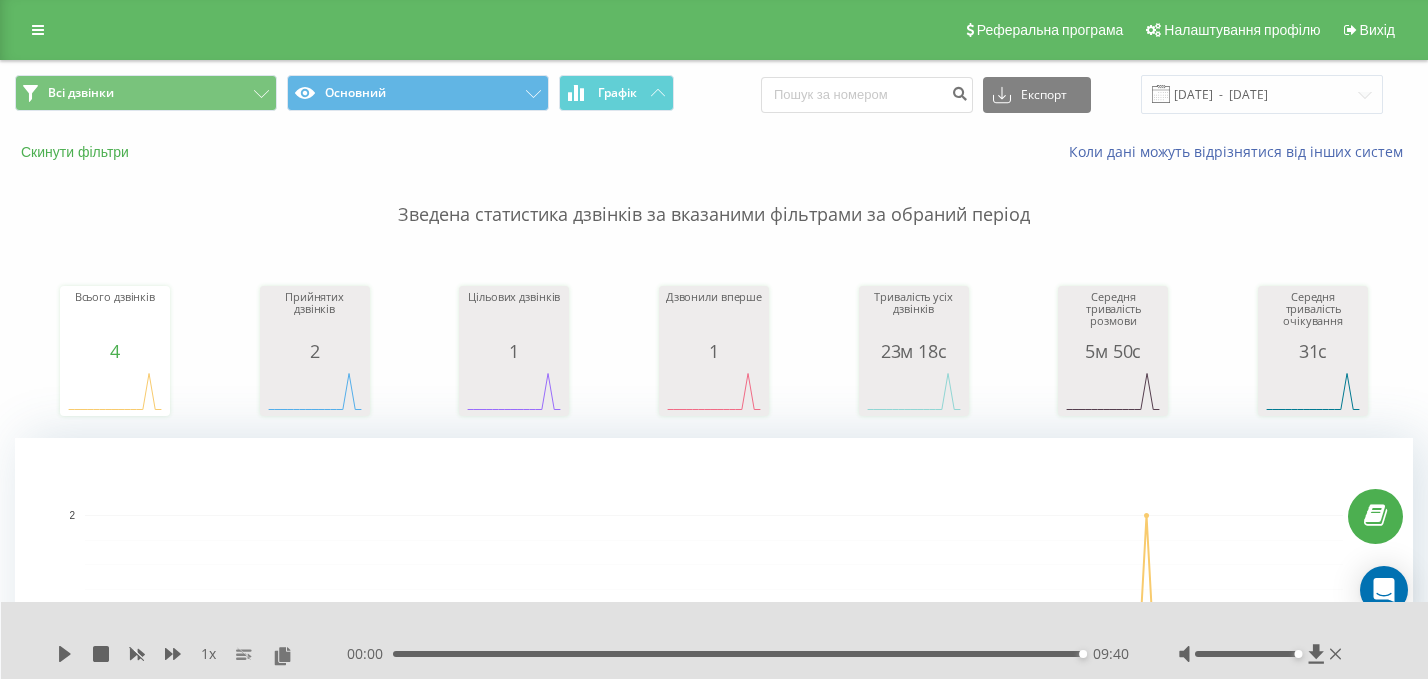 click on "Скинути фільтри" at bounding box center [77, 152] 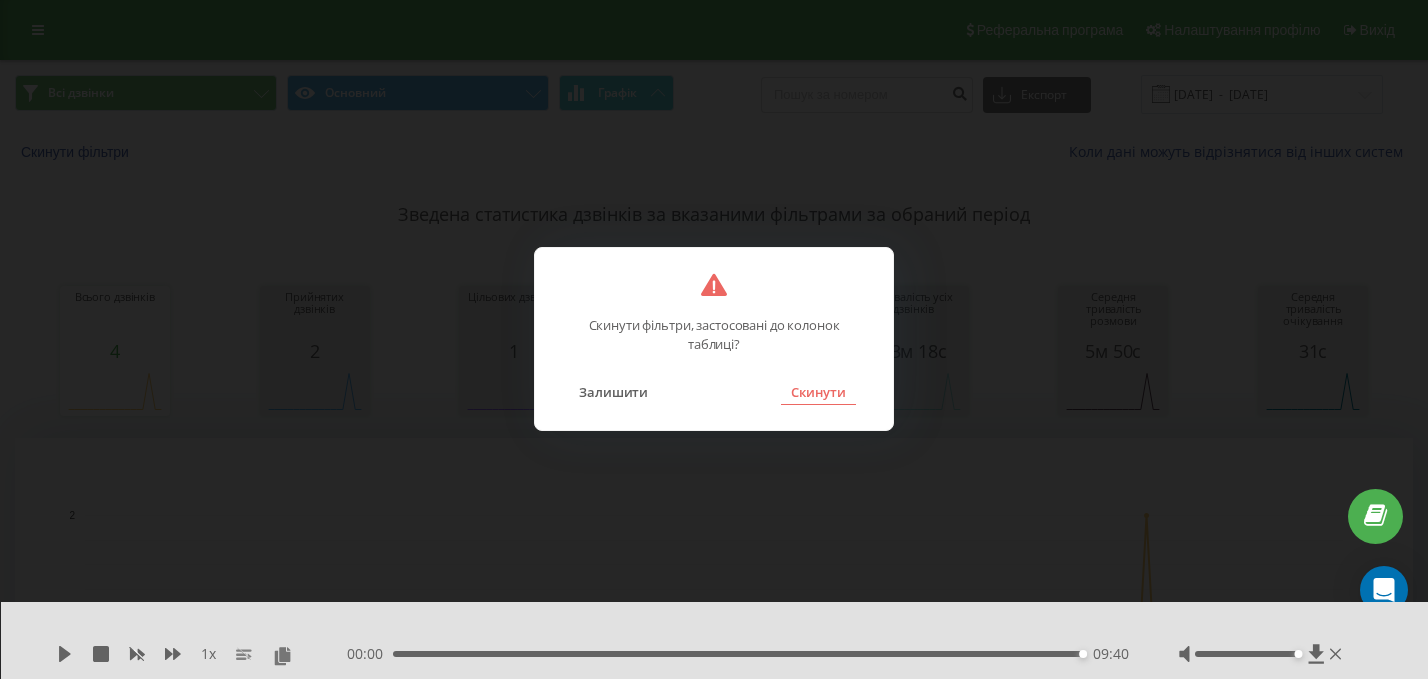 click on "Скинути" at bounding box center (818, 392) 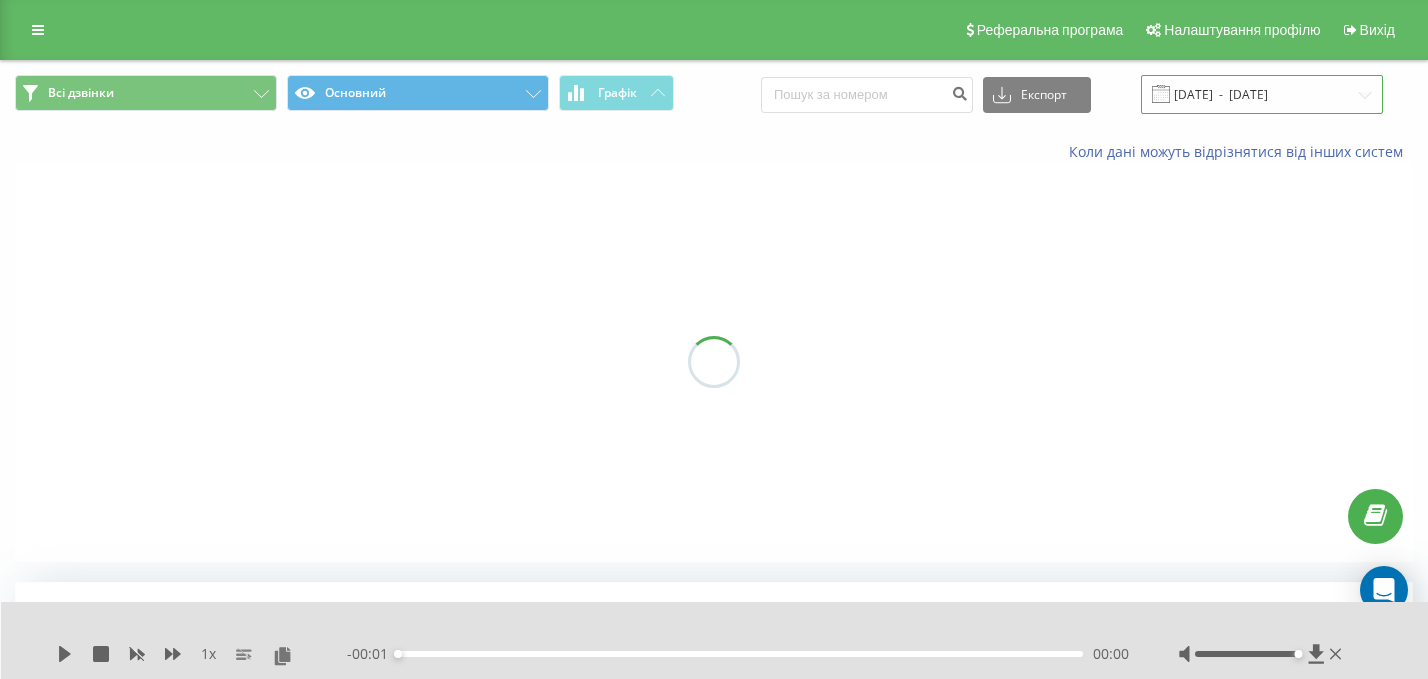 click on "04.05.2025  -  04.08.2025" at bounding box center (1262, 94) 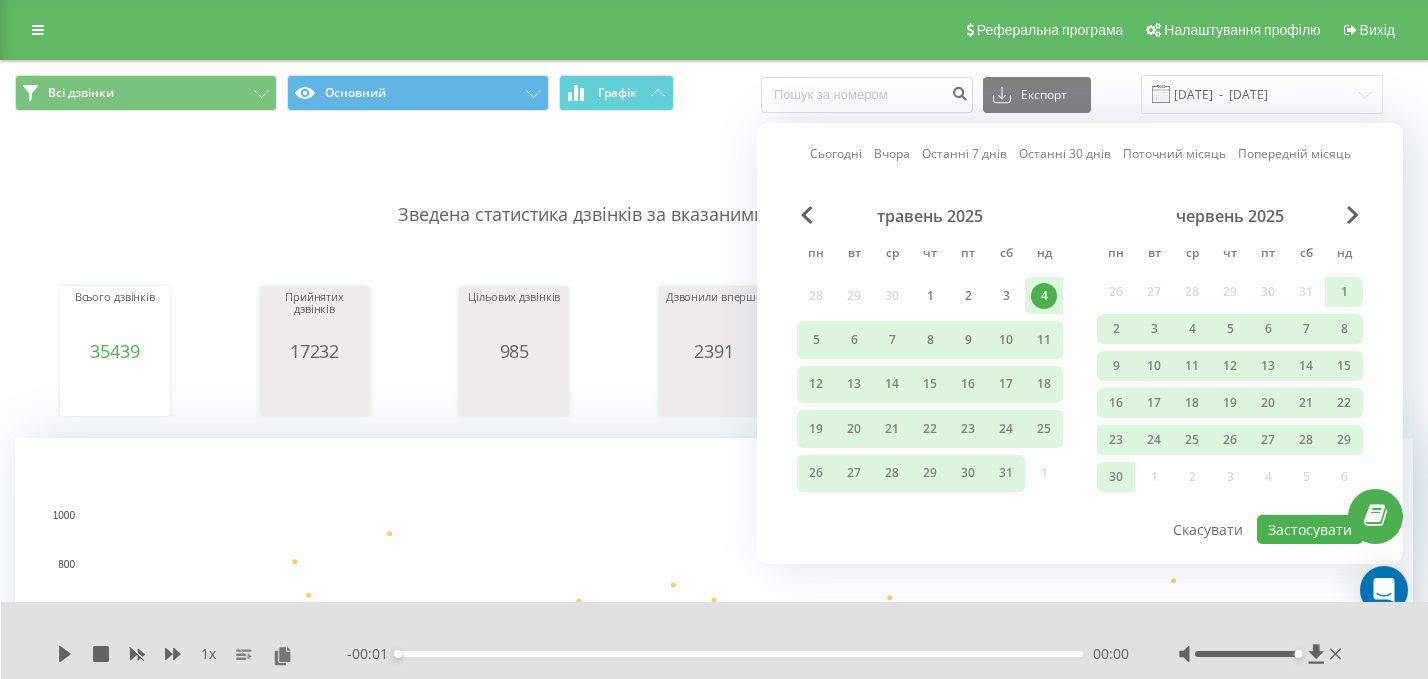 click on "Сьогодні Вчора Останні 7 днів Останні 30 днів Поточний місяць Попередній місяць" at bounding box center (1080, 154) 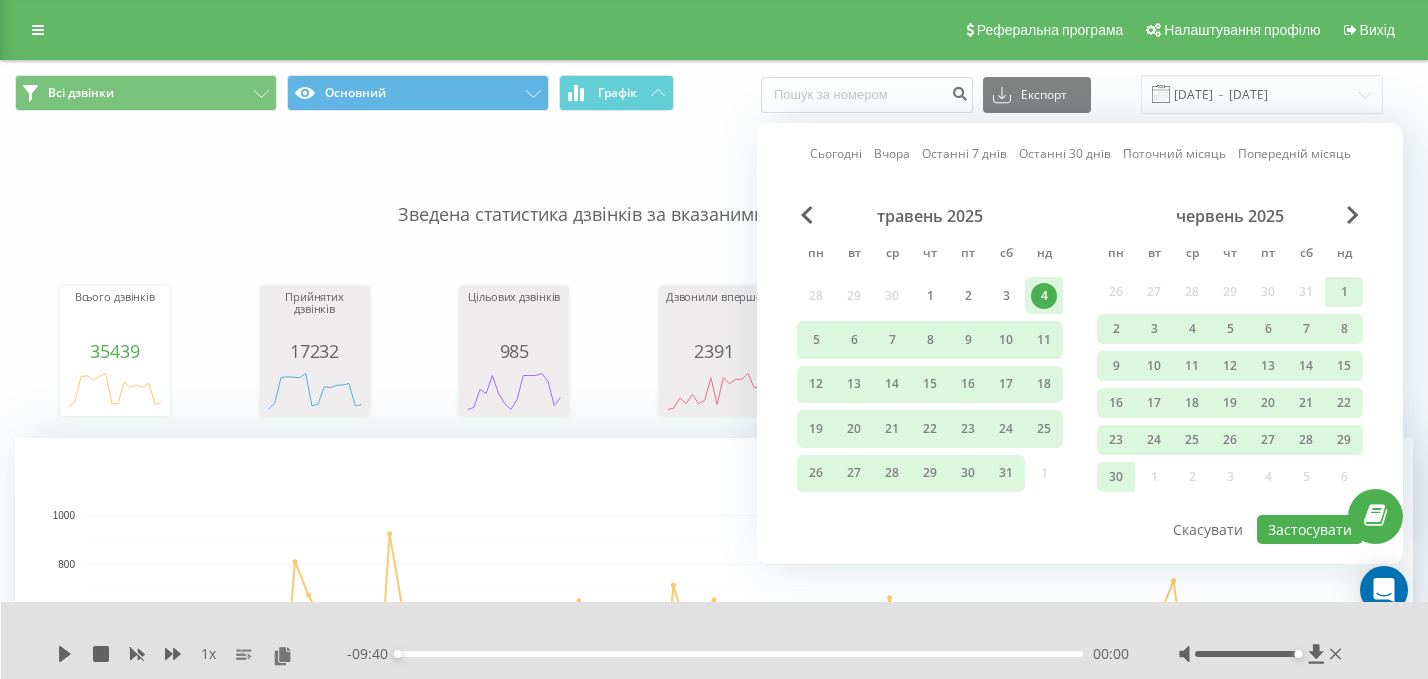 click on "Сьогодні" at bounding box center [836, 153] 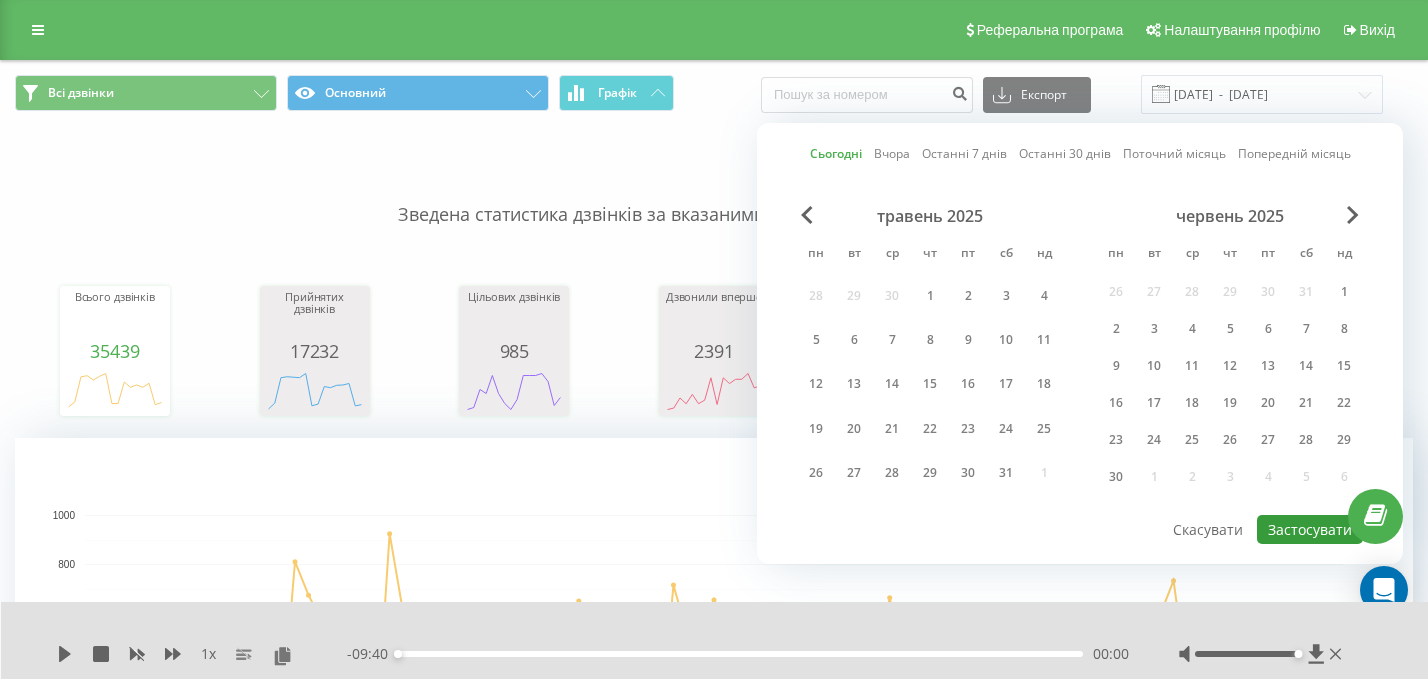 click on "Застосувати" at bounding box center [1310, 529] 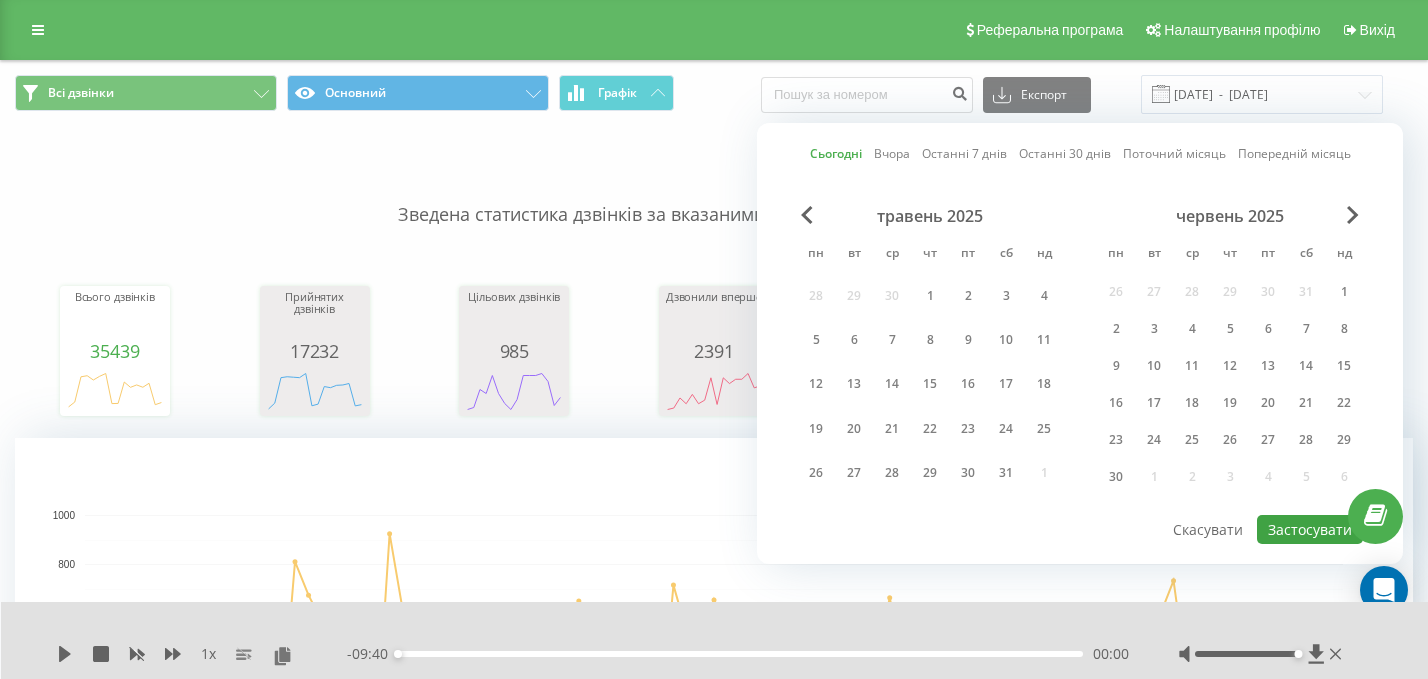 type on "04.08.2025  -  04.08.2025" 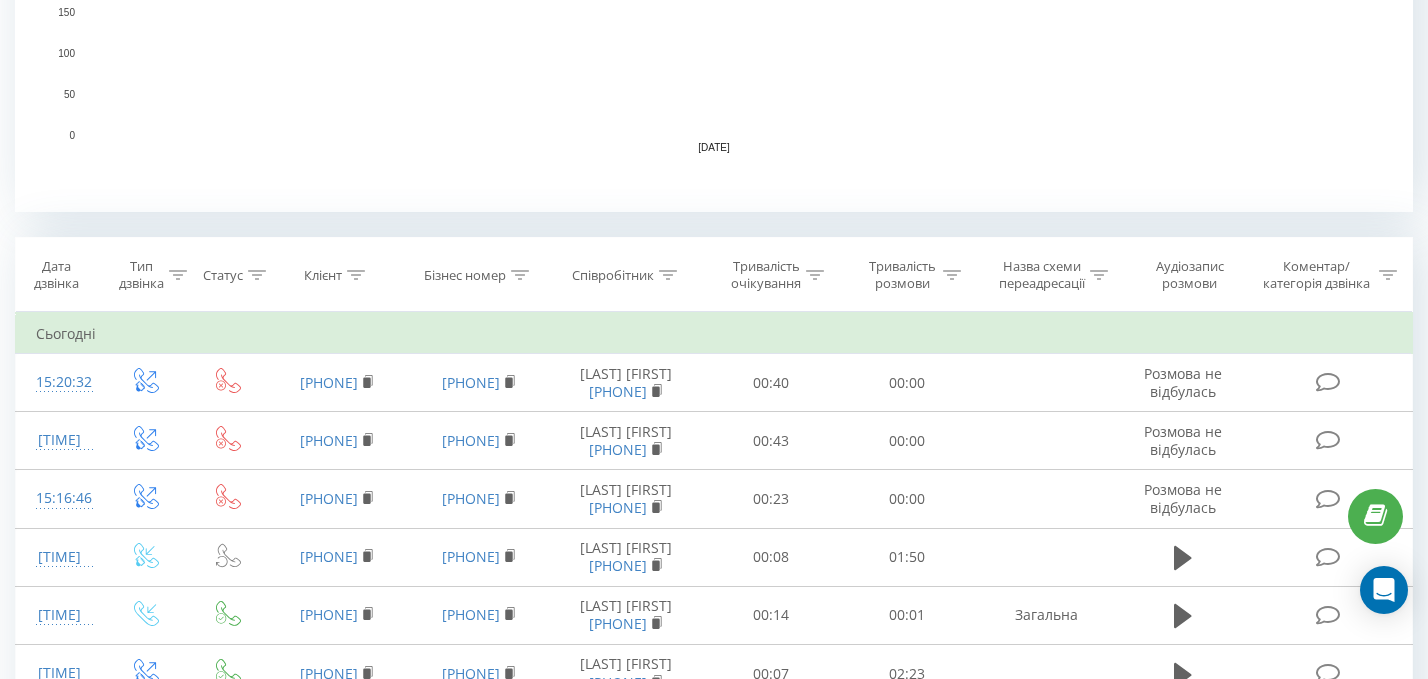 scroll, scrollTop: 722, scrollLeft: 0, axis: vertical 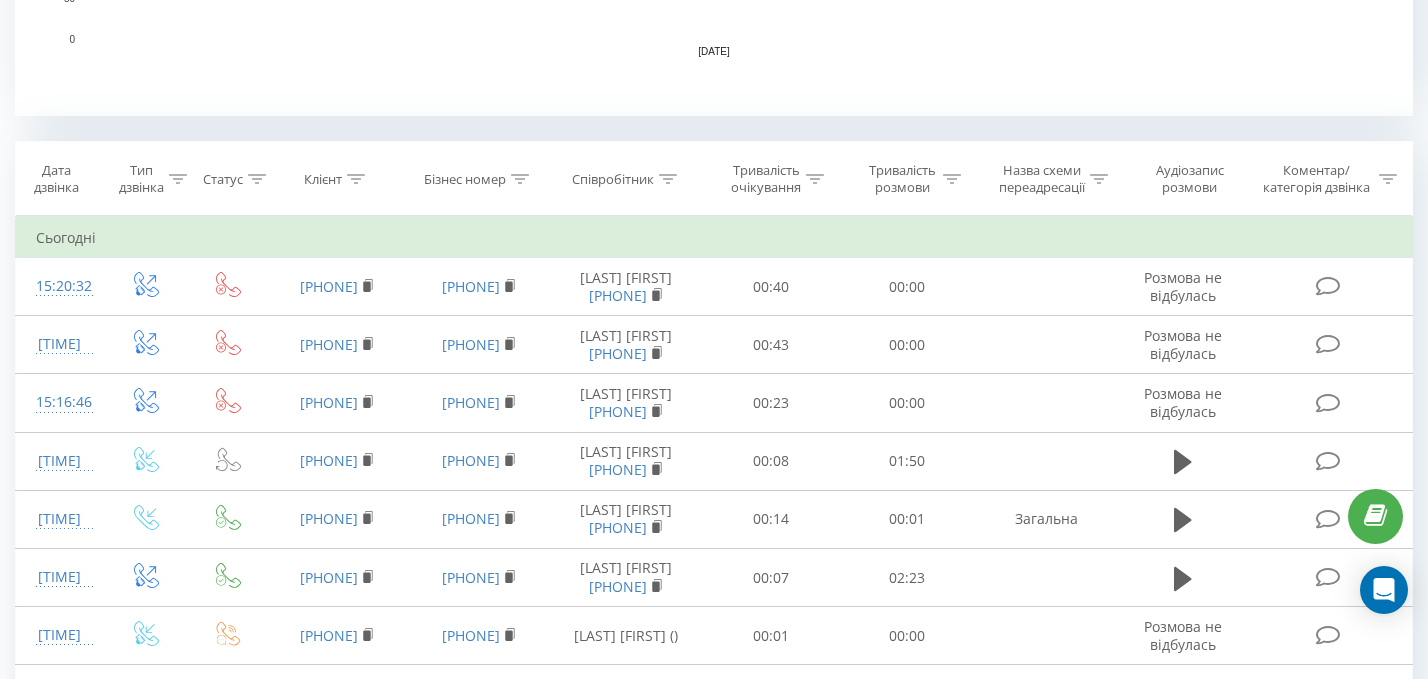 click on "Співробітник" at bounding box center [626, 179] 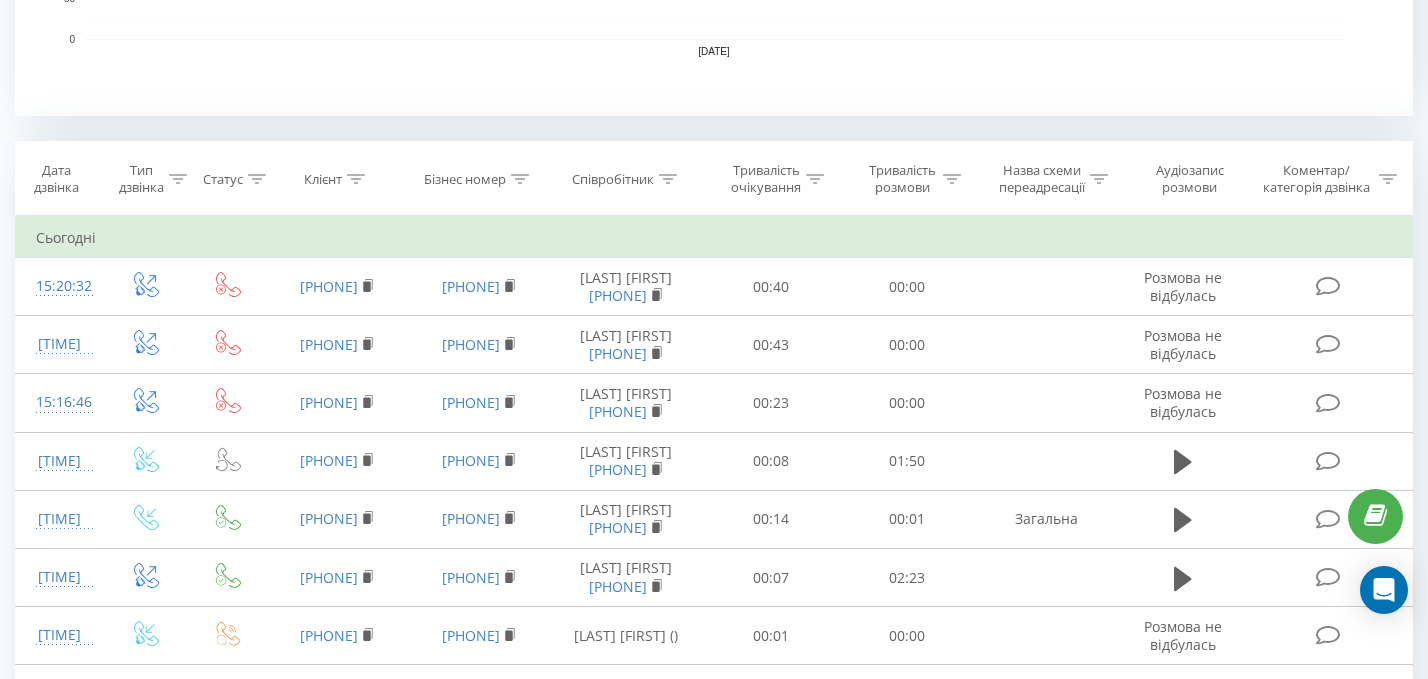 click 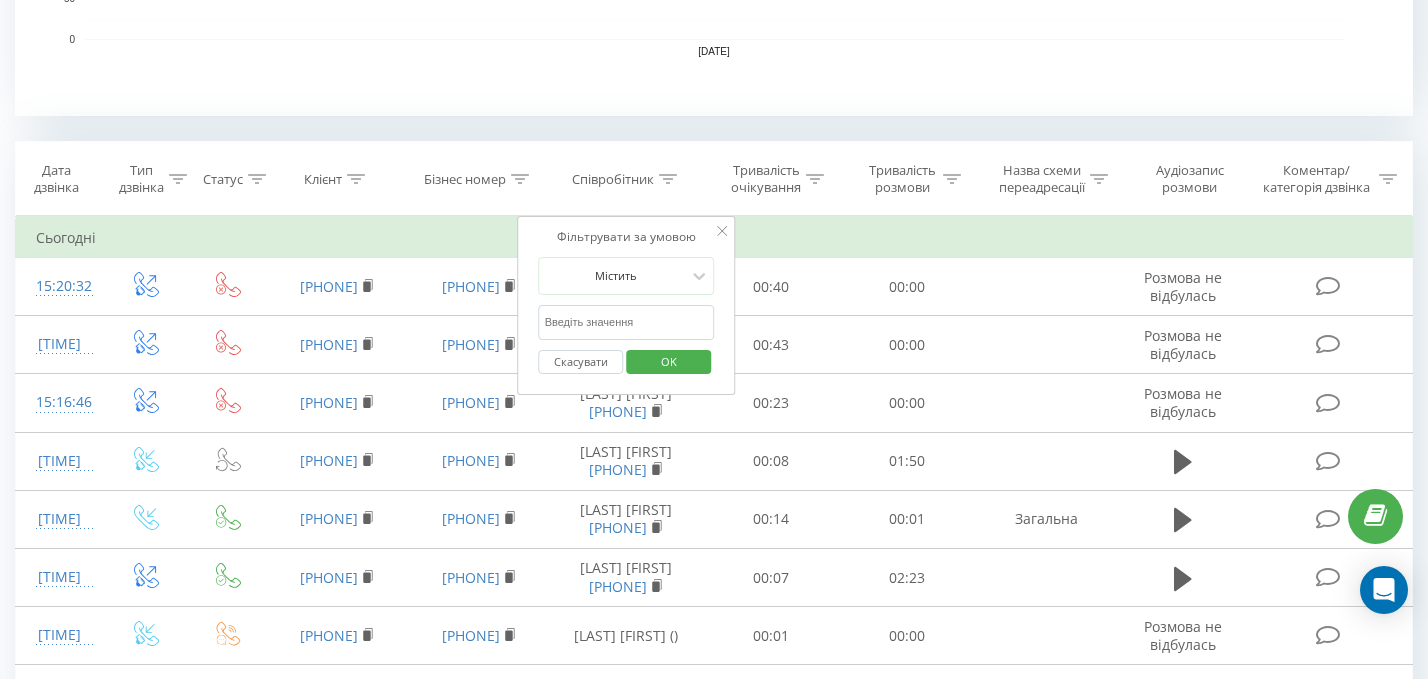 click at bounding box center (627, 322) 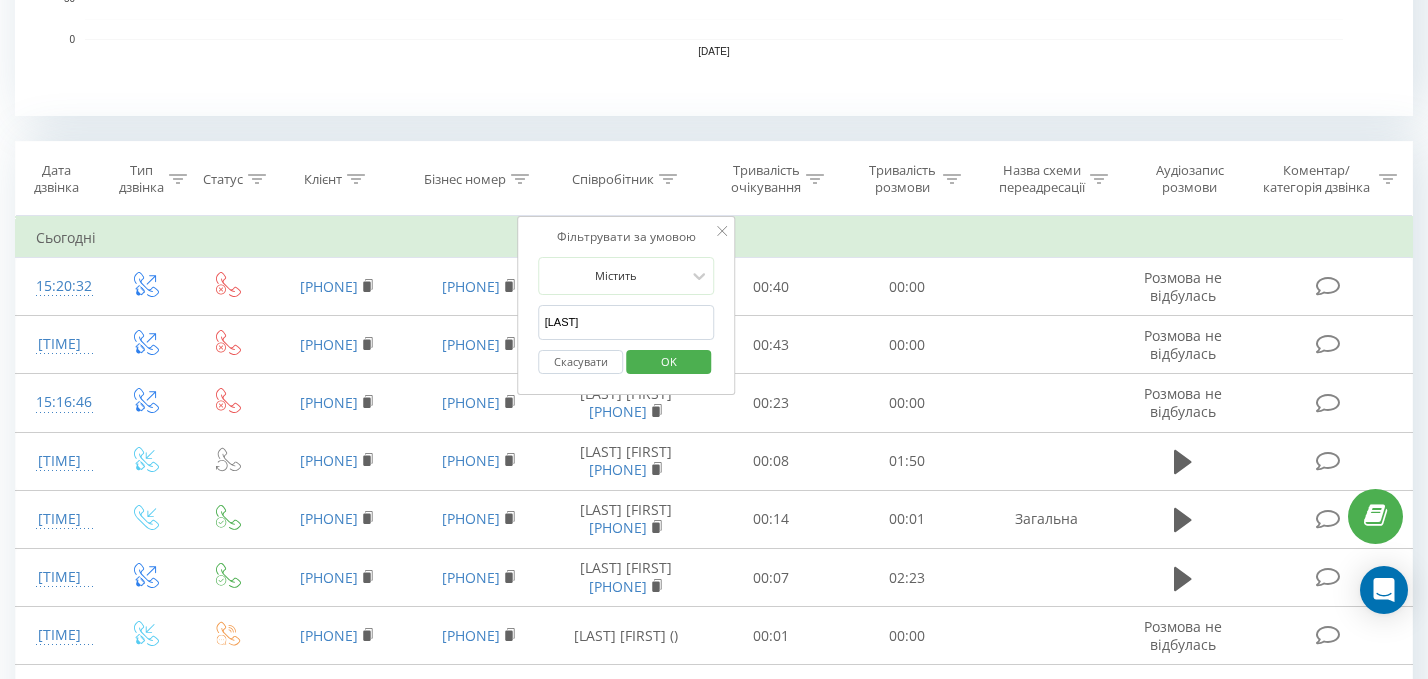 click on "OK" at bounding box center [669, 361] 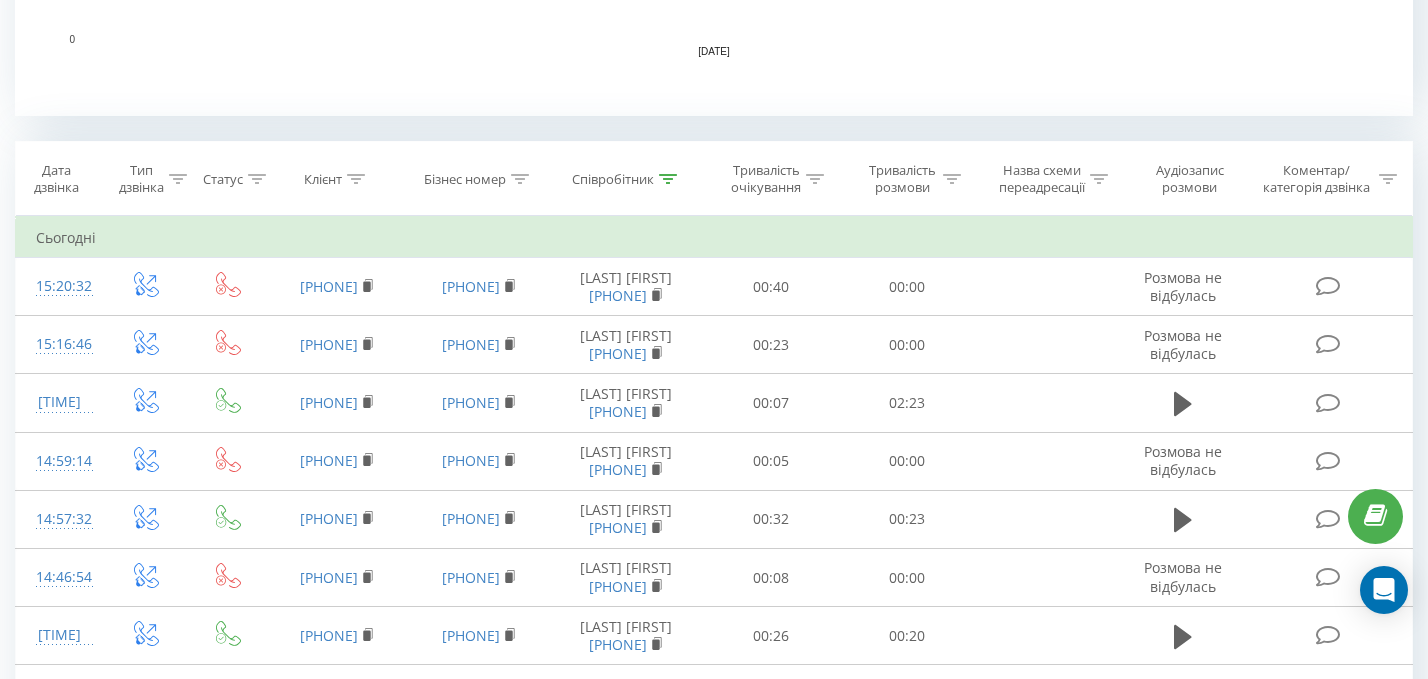 scroll, scrollTop: 0, scrollLeft: 0, axis: both 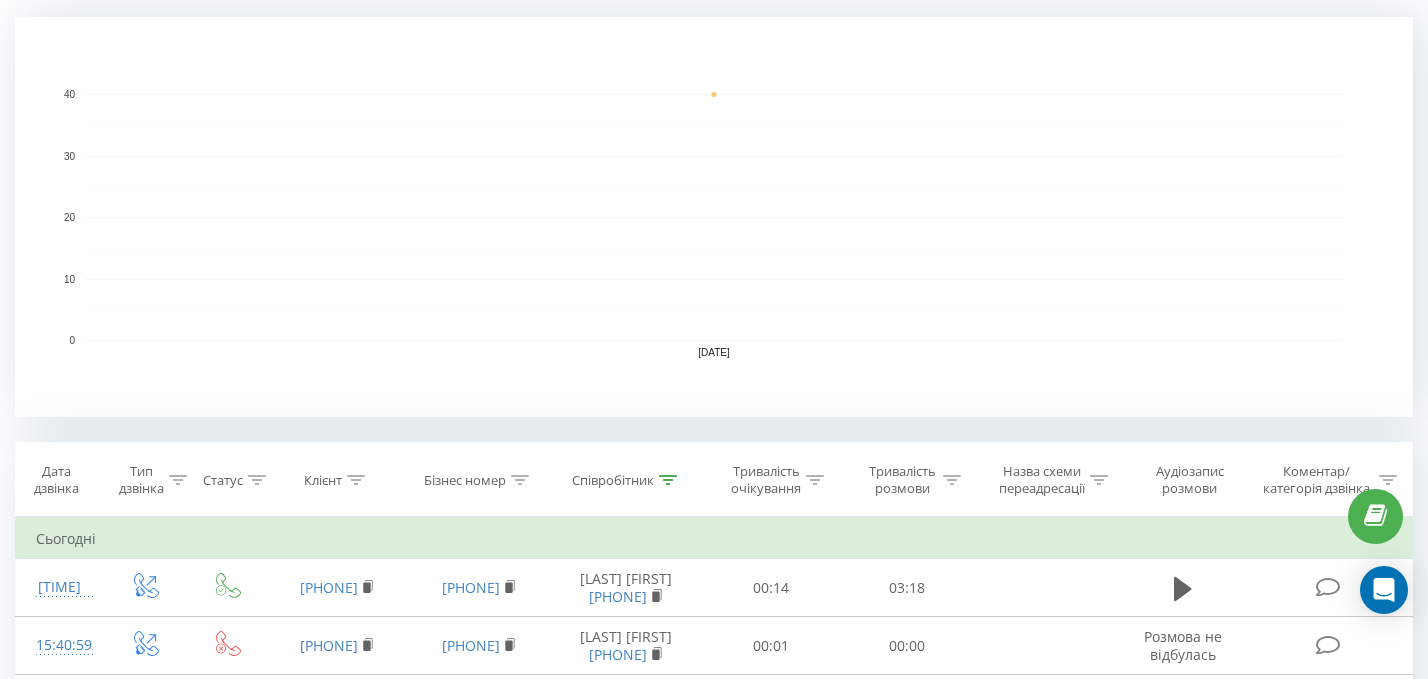 click 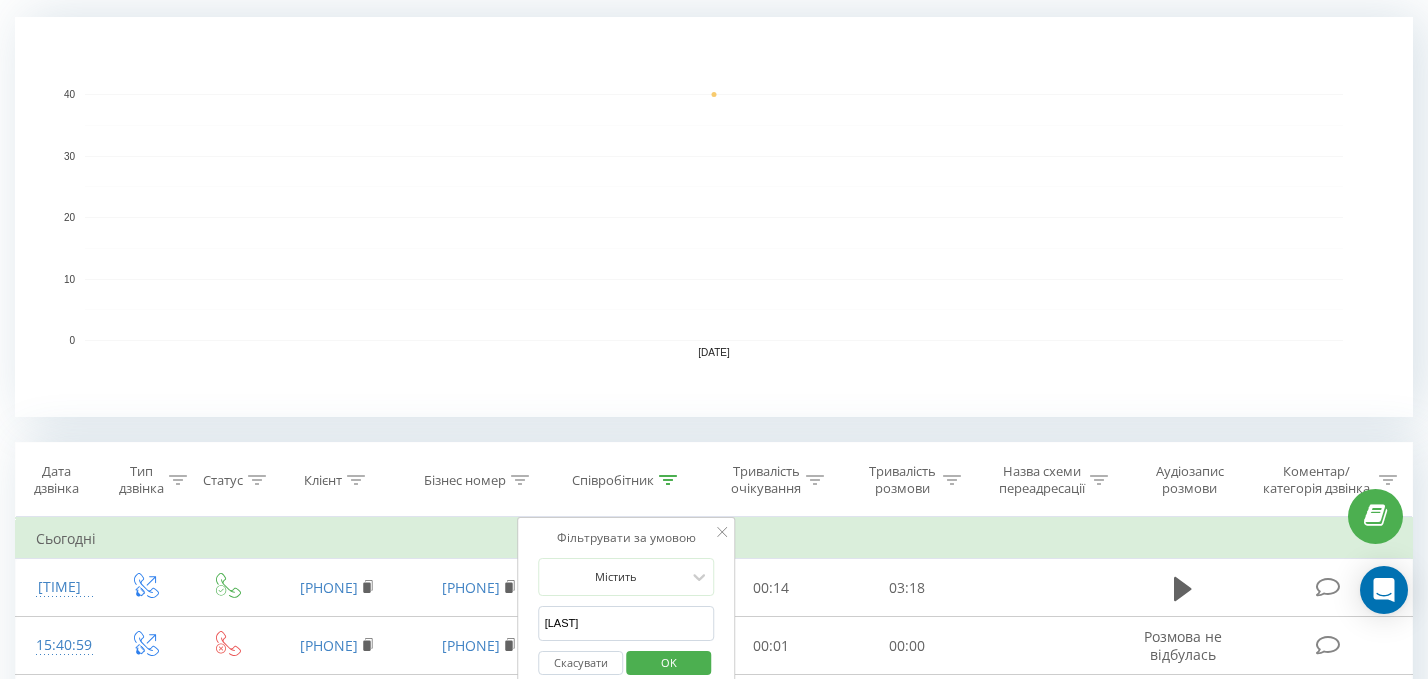 click on "[LAST]" at bounding box center (627, 623) 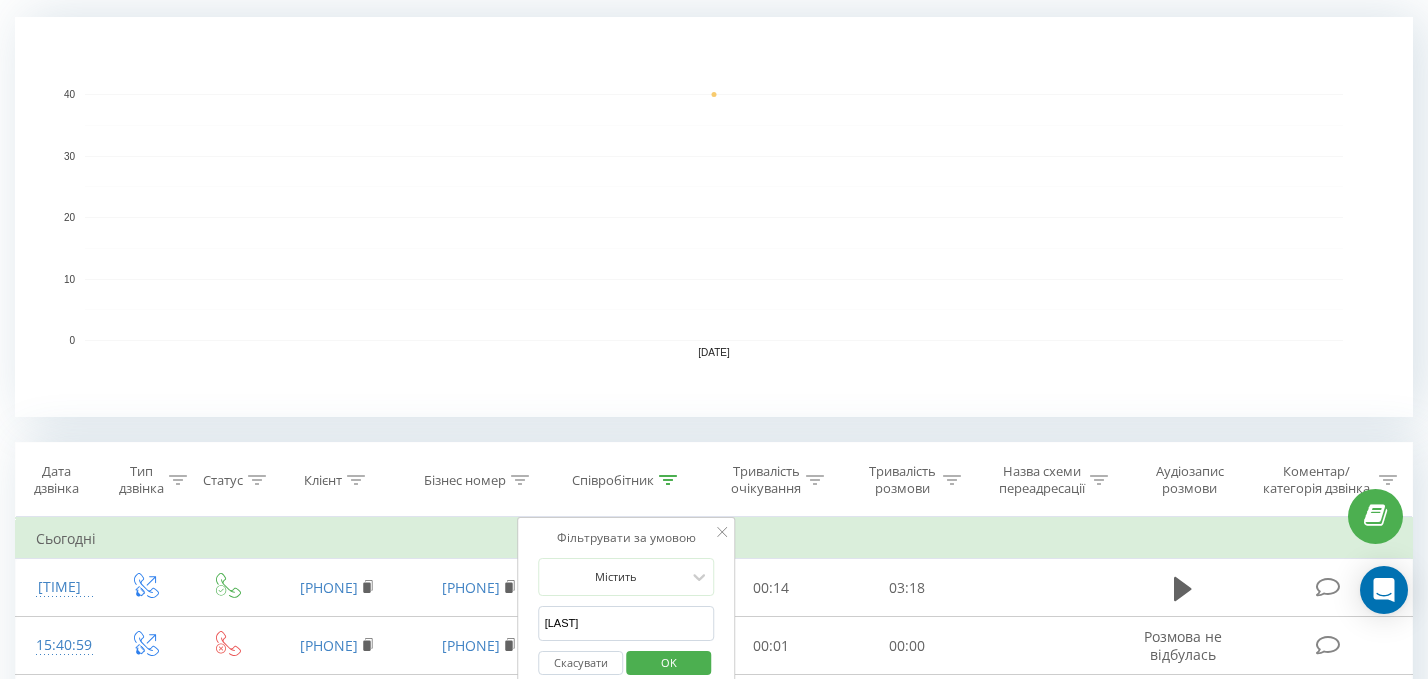 click on "OK" at bounding box center (669, 662) 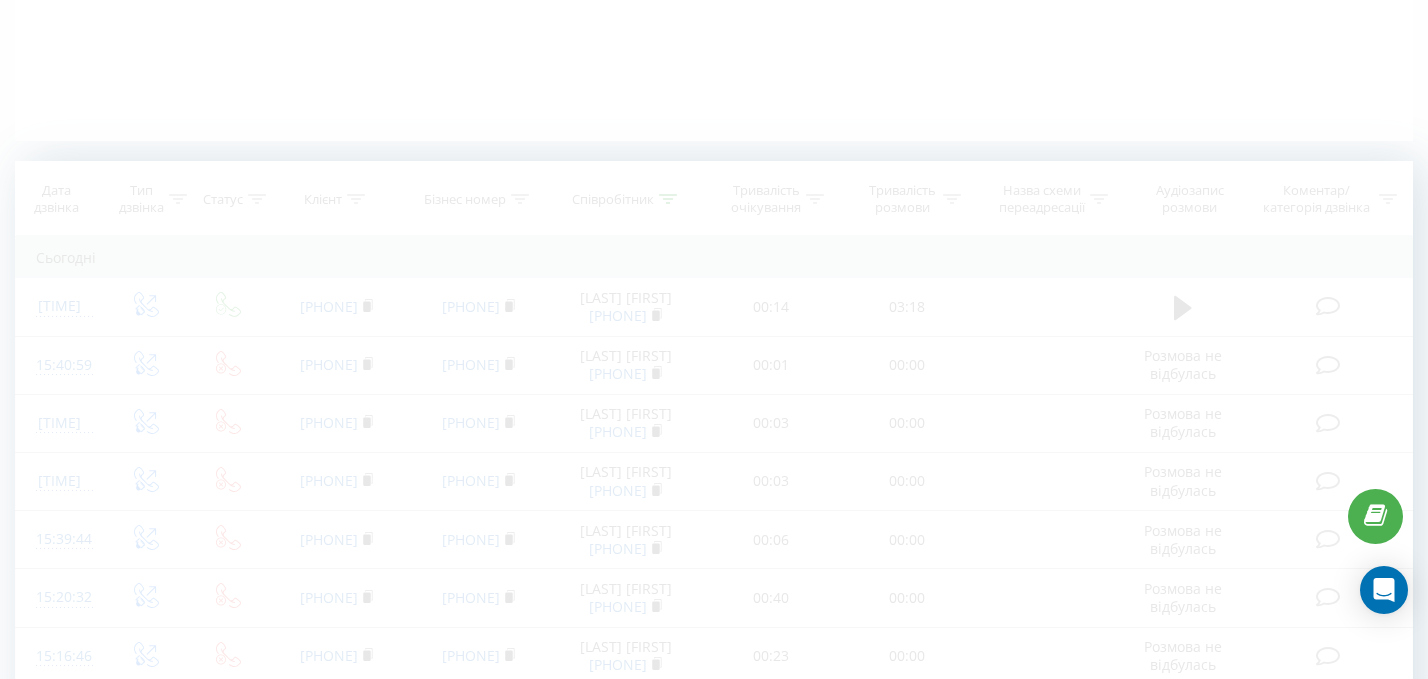 scroll, scrollTop: 0, scrollLeft: 0, axis: both 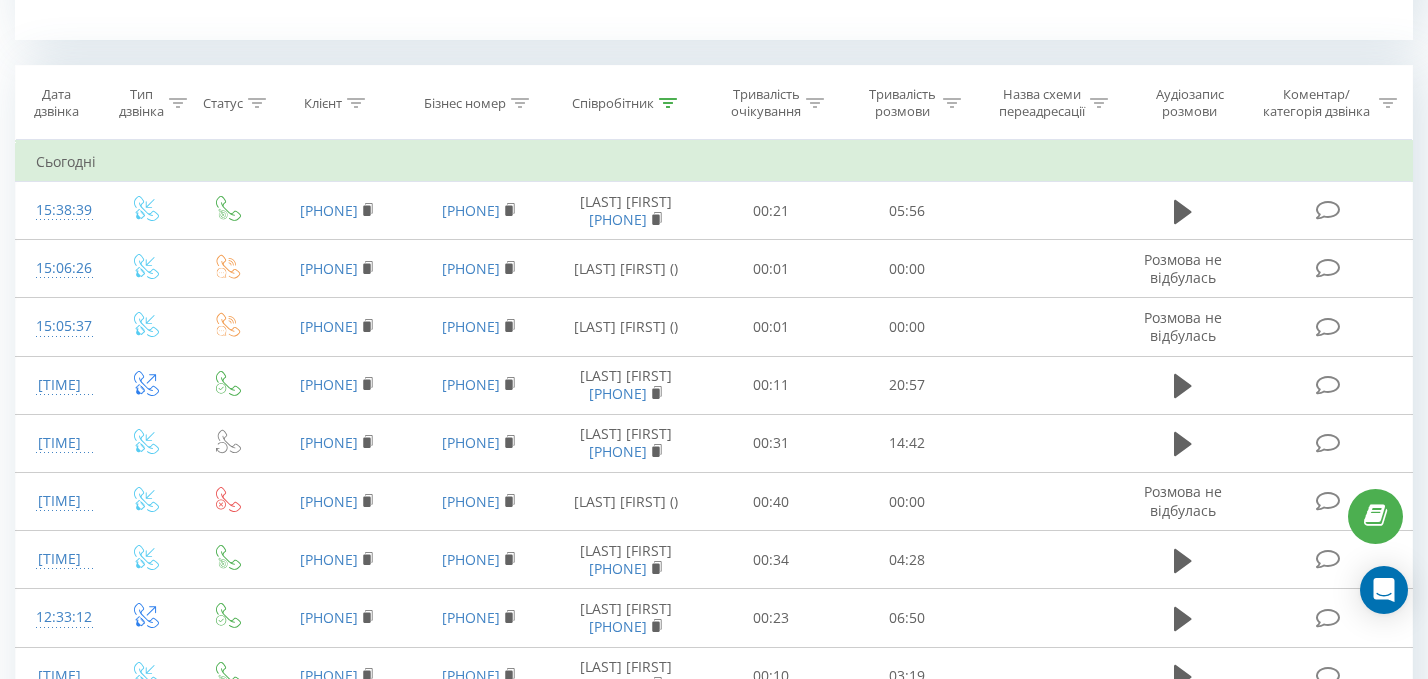 click at bounding box center (668, 103) 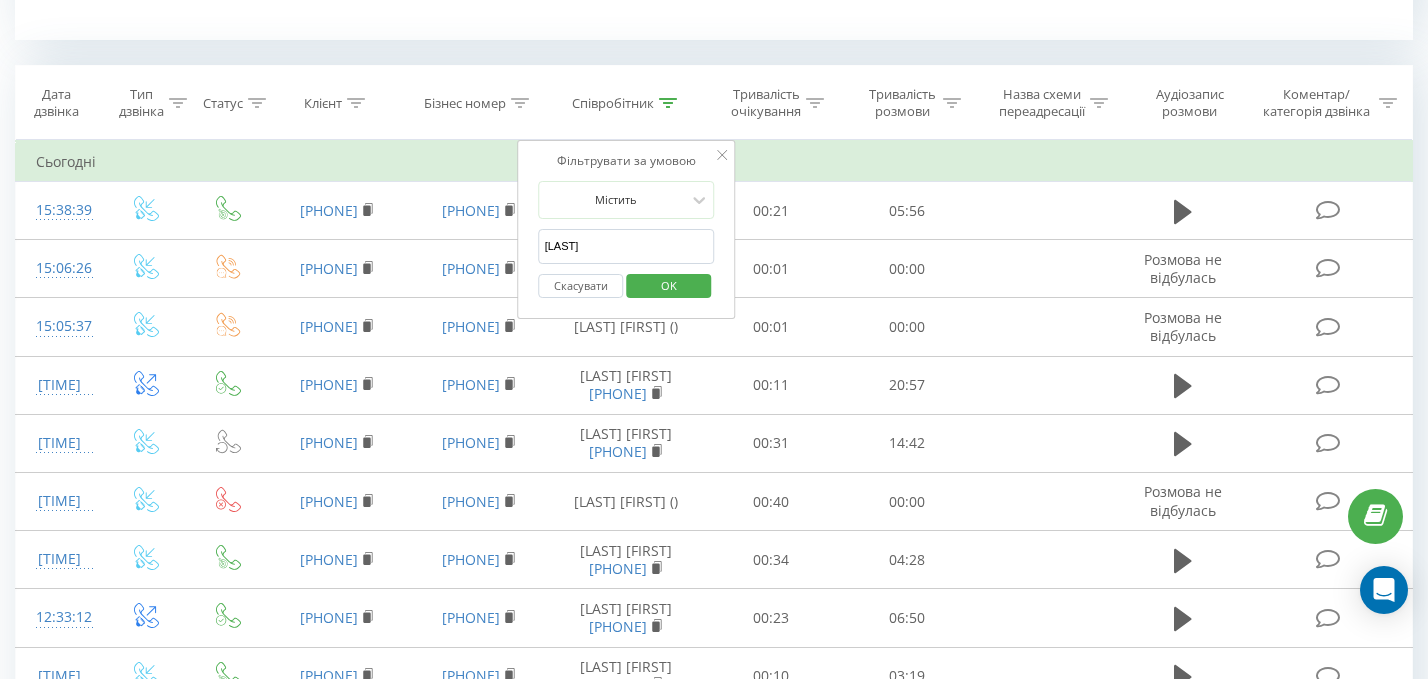 click on "[LAST]" at bounding box center (627, 246) 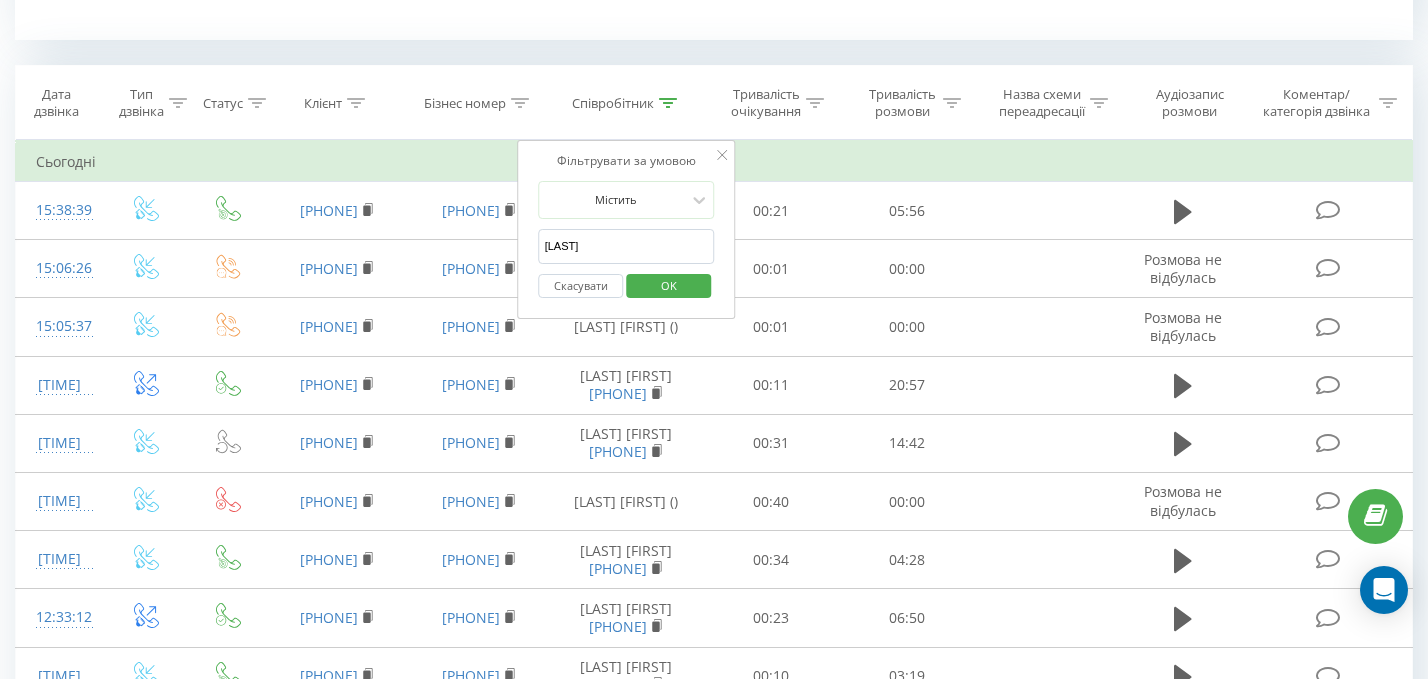 type on "[LAST]" 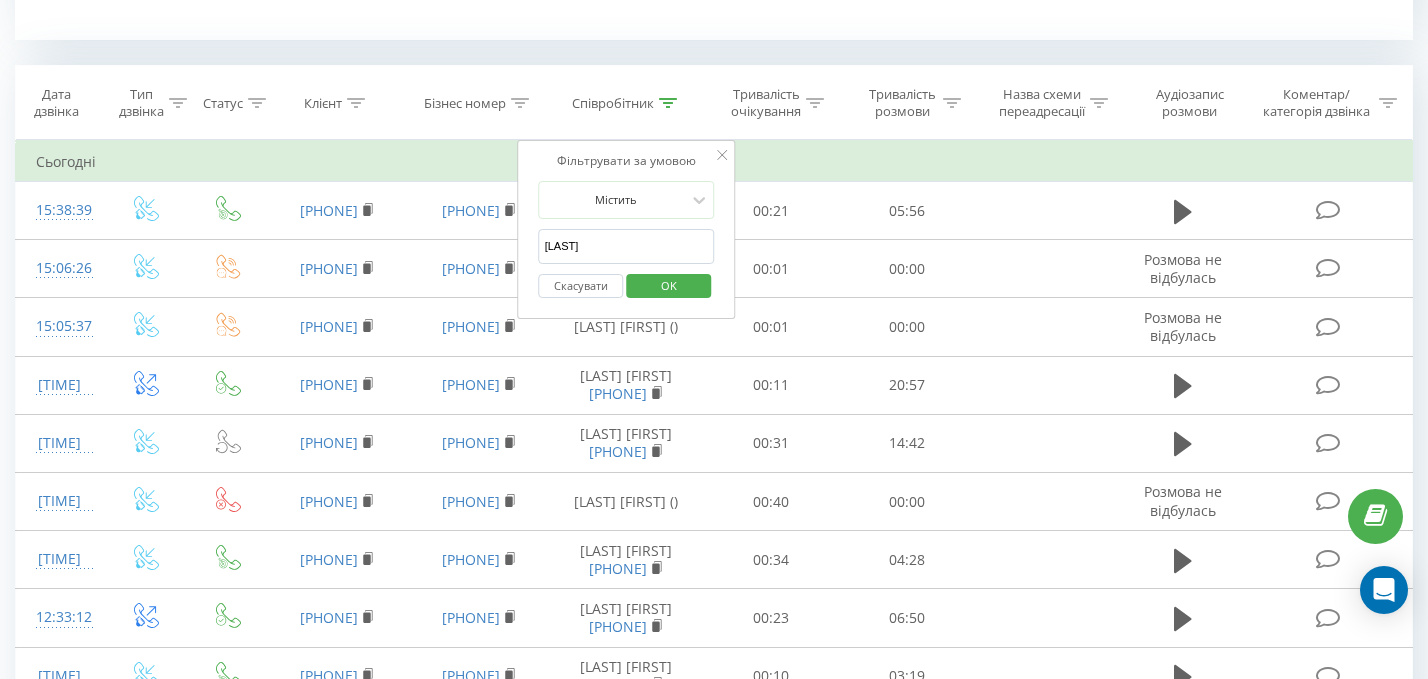 click on "OK" at bounding box center (669, 285) 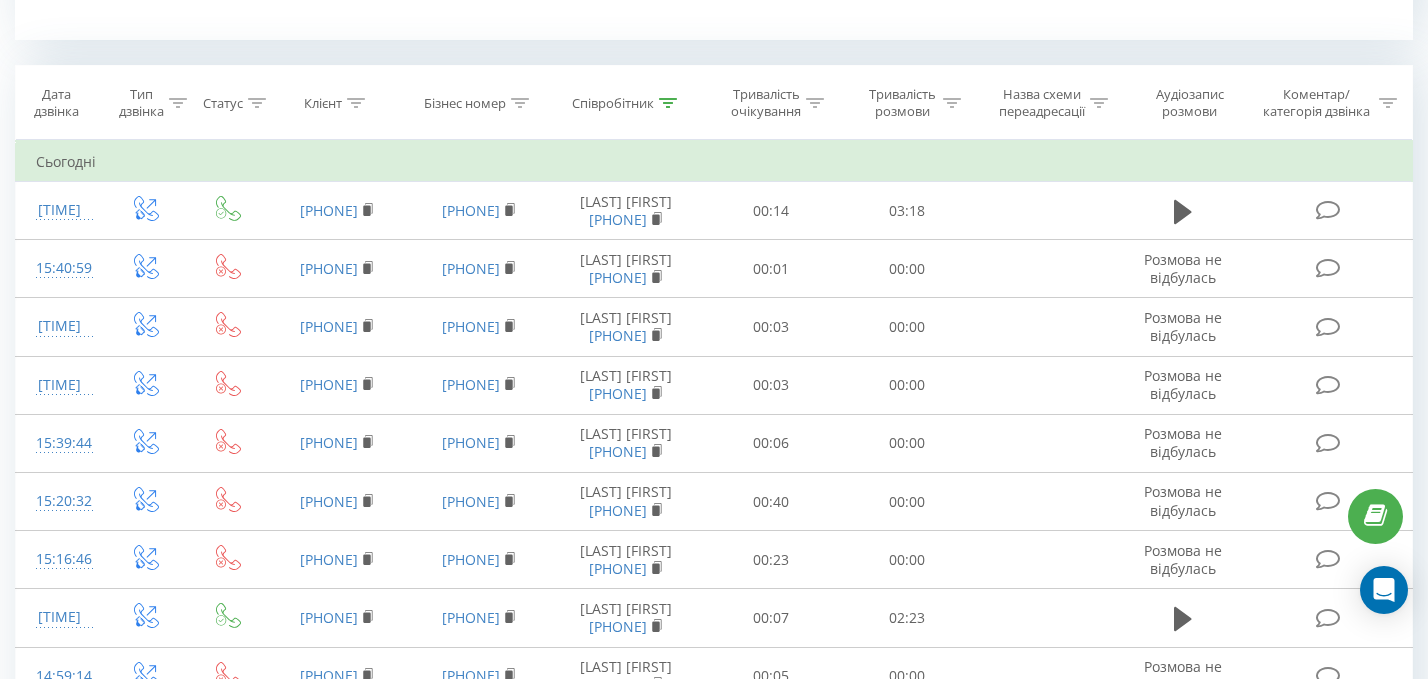 scroll, scrollTop: 0, scrollLeft: 0, axis: both 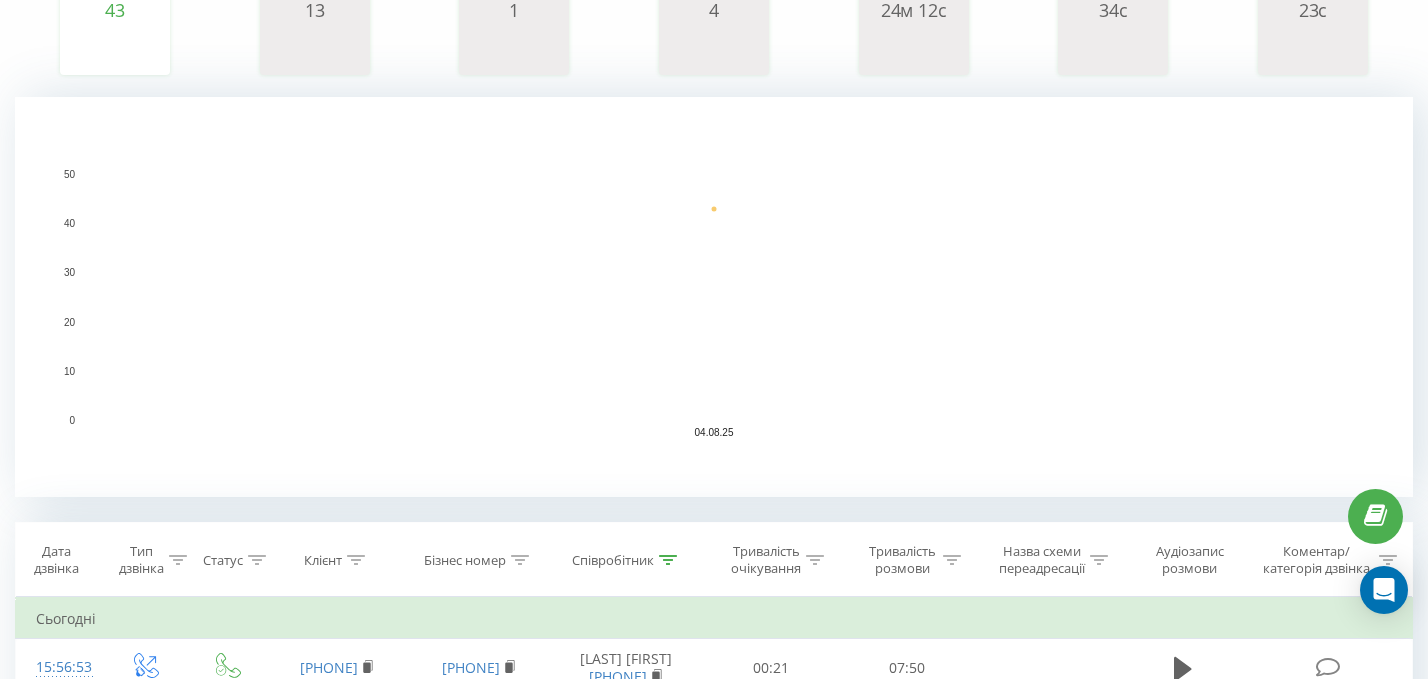 click at bounding box center [668, 560] 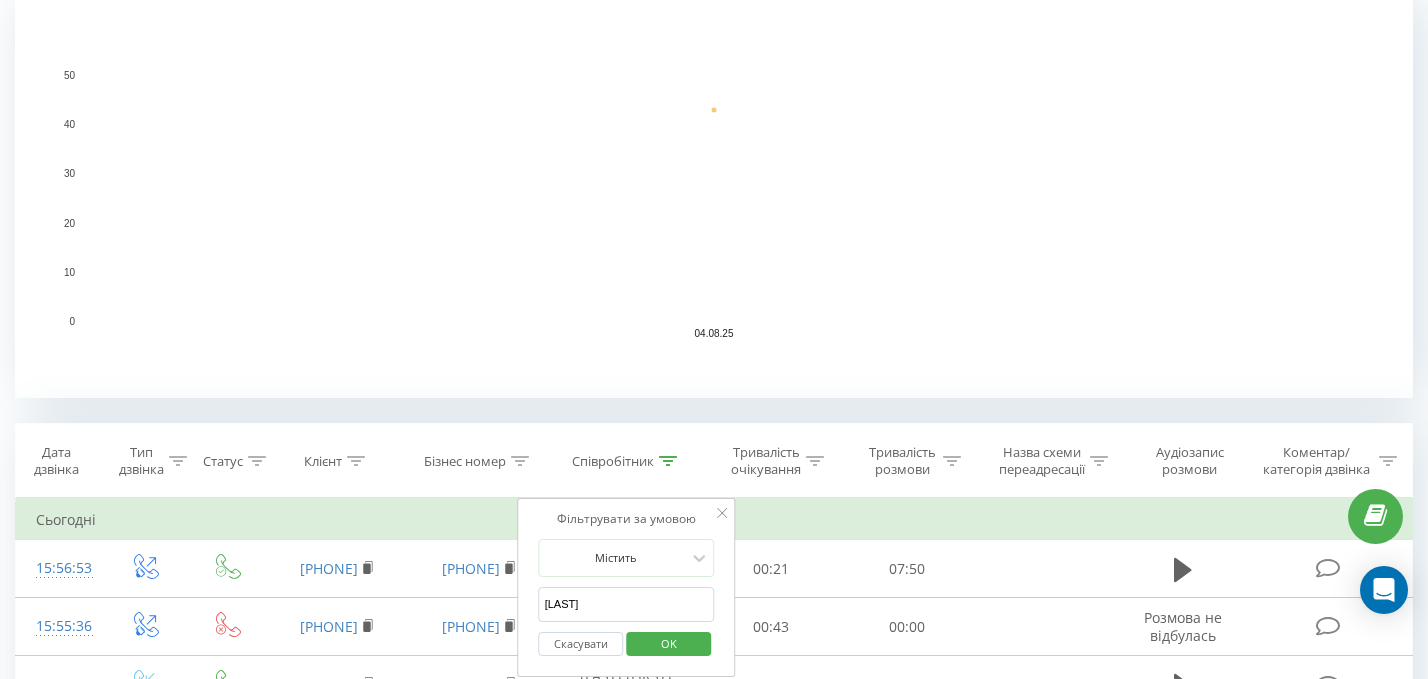 scroll, scrollTop: 462, scrollLeft: 0, axis: vertical 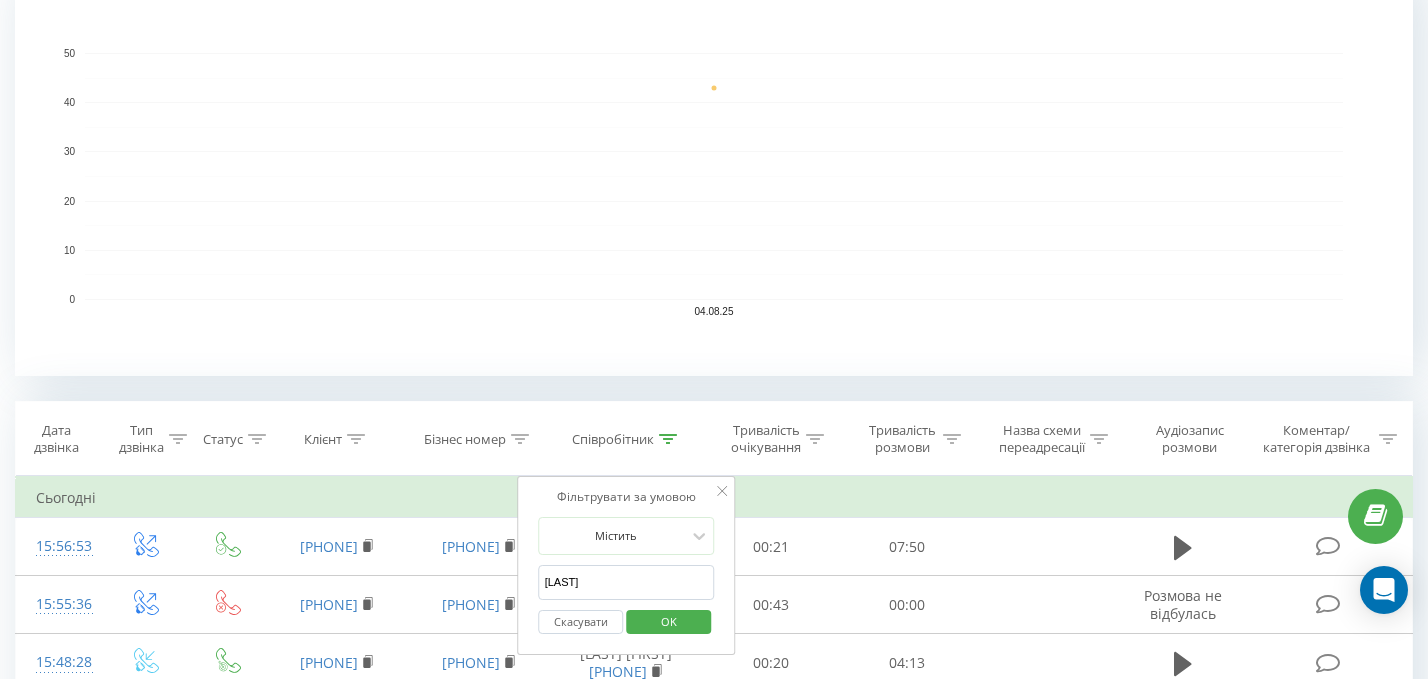 click on "[LAST]" at bounding box center [627, 582] 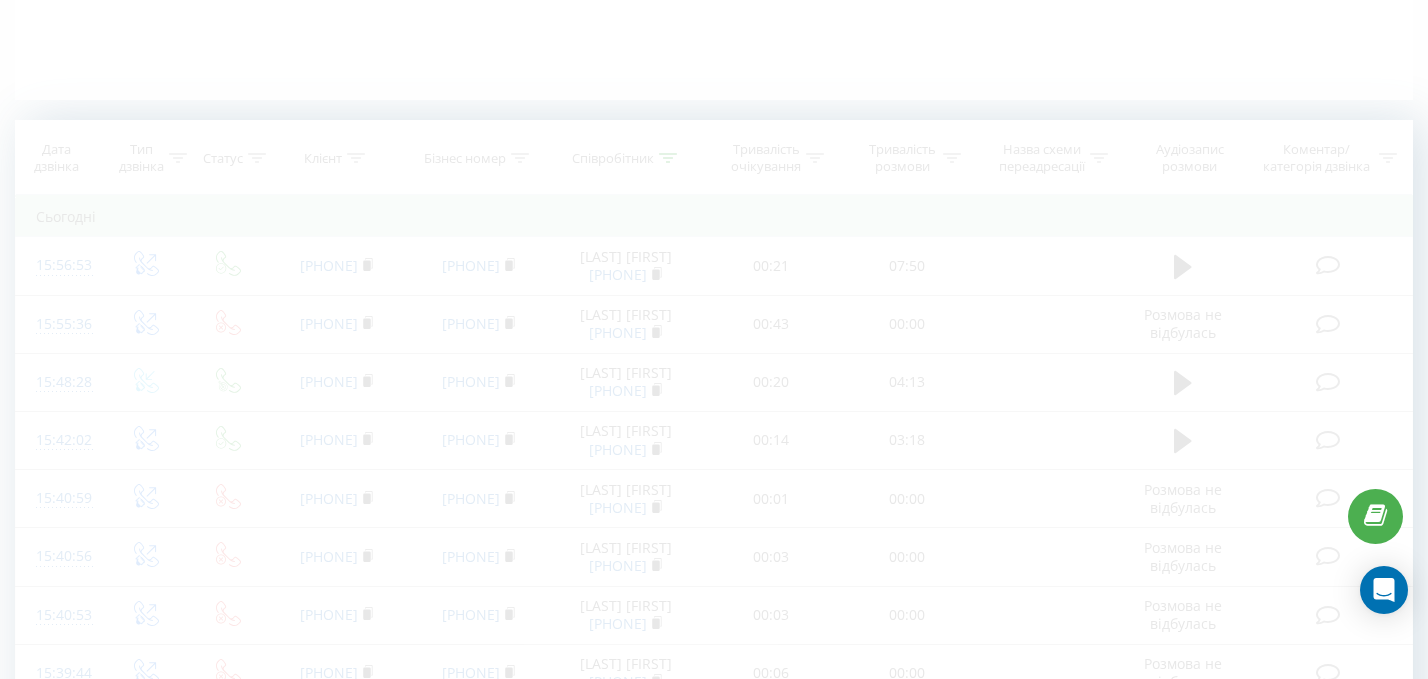 scroll, scrollTop: 0, scrollLeft: 0, axis: both 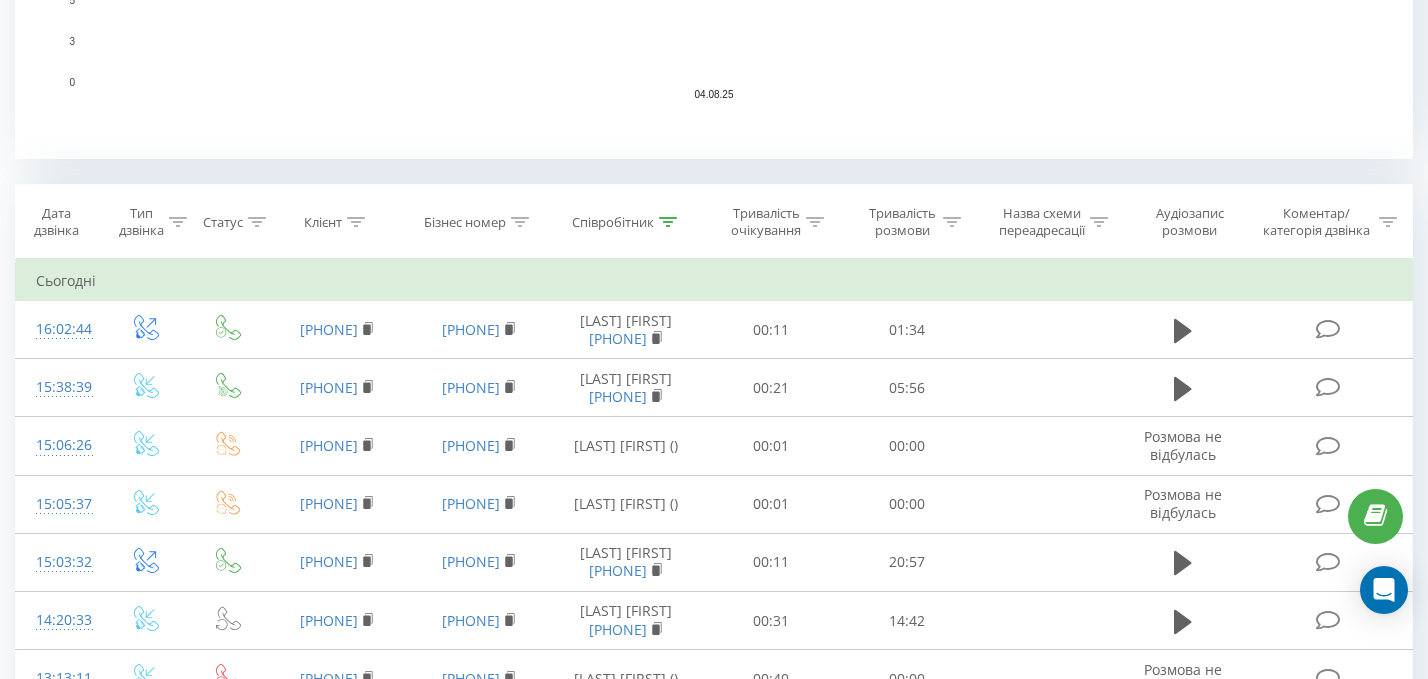 click 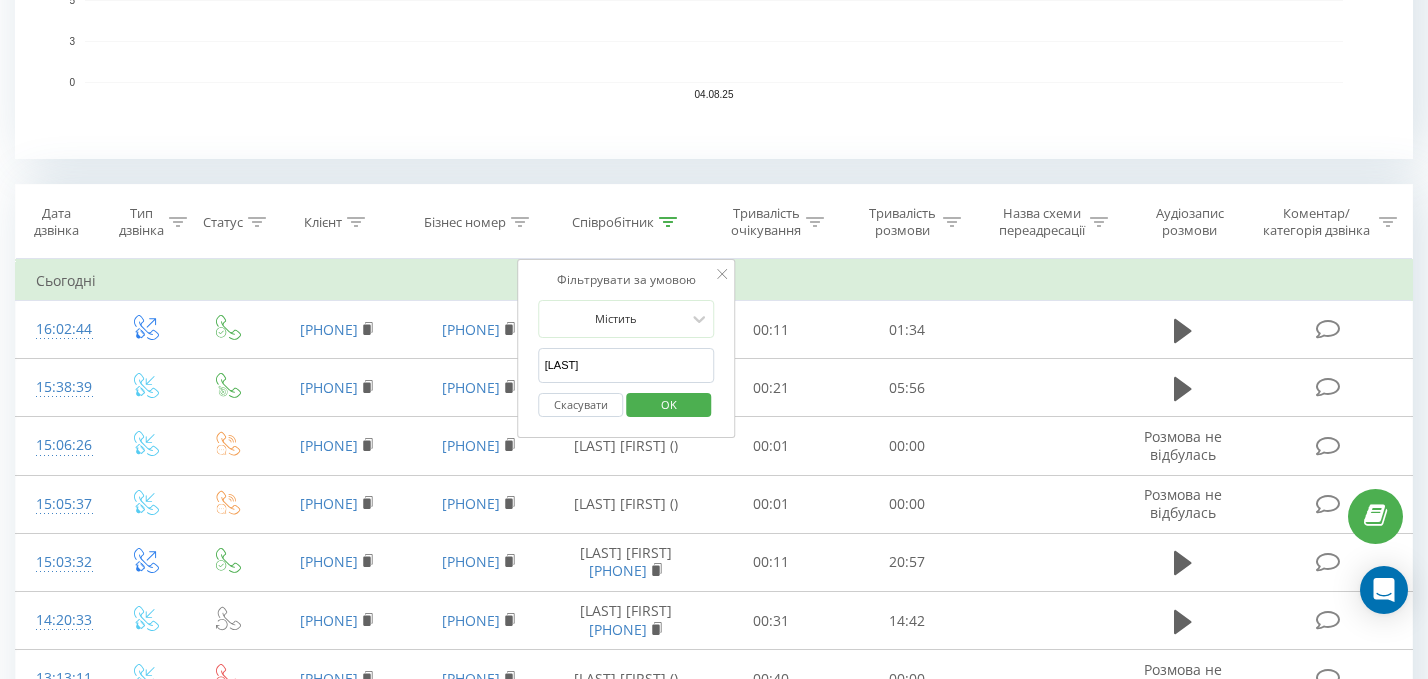 click on "[LAST]" at bounding box center [627, 365] 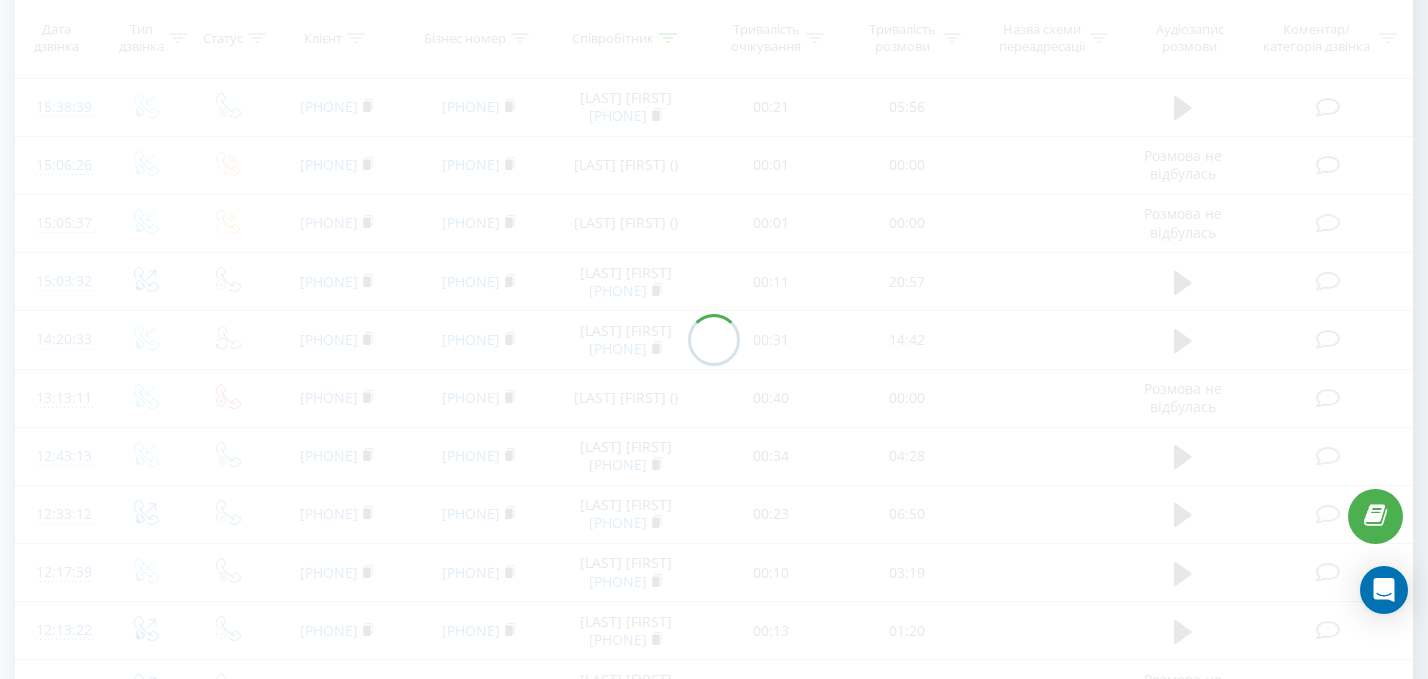 scroll, scrollTop: 263, scrollLeft: 0, axis: vertical 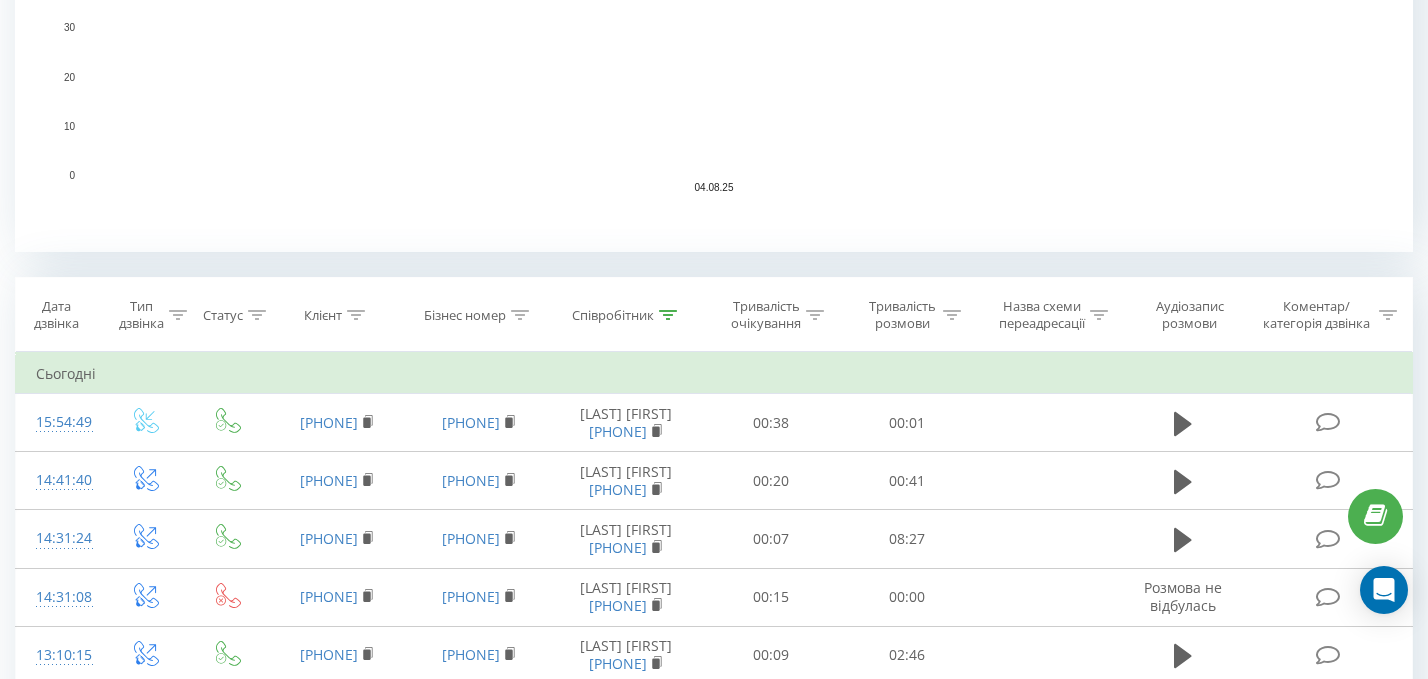 click 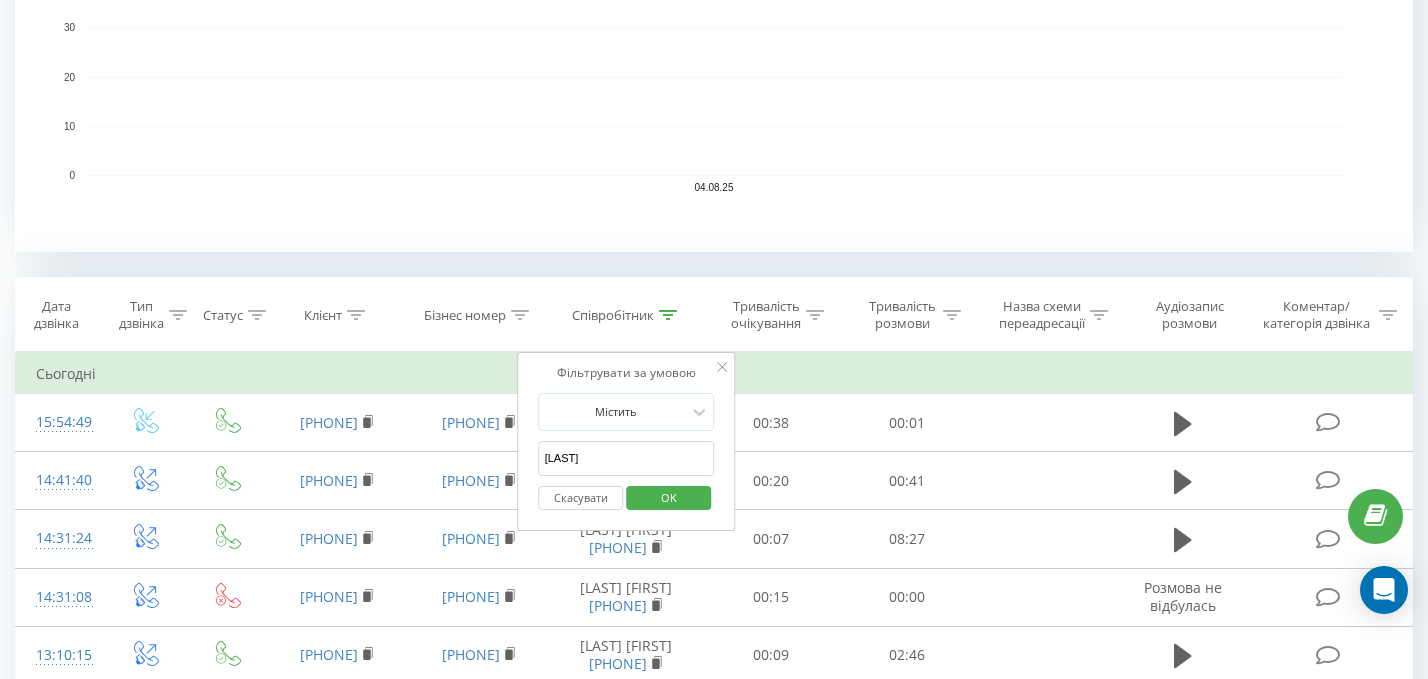 click on "[LAST]" at bounding box center [627, 458] 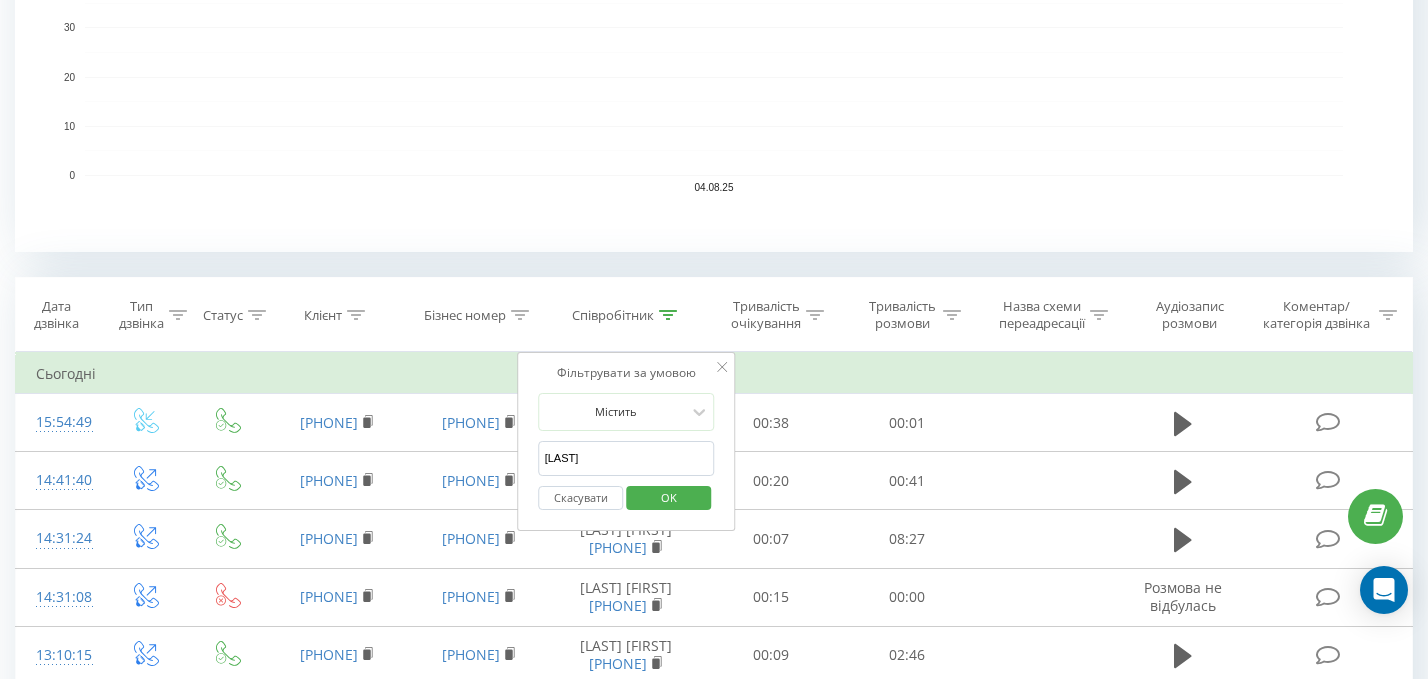 click on "OK" at bounding box center [669, 497] 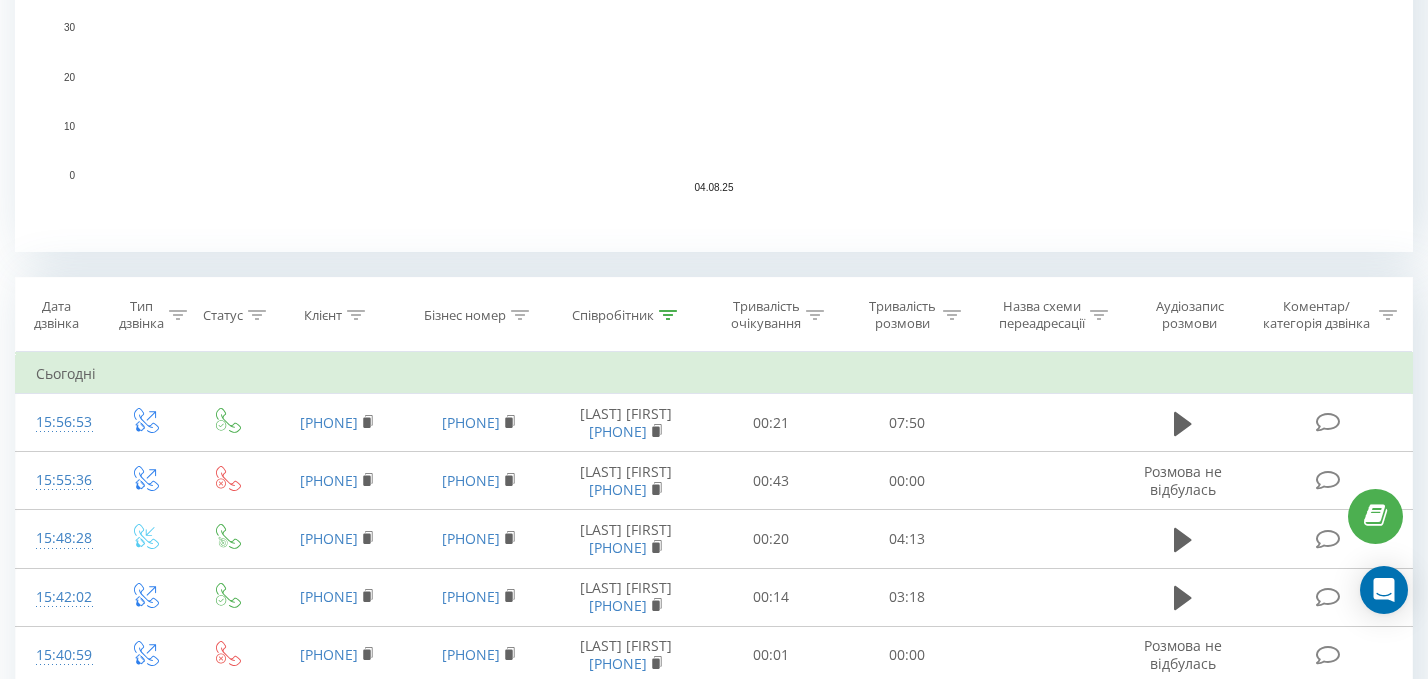 scroll, scrollTop: 0, scrollLeft: 0, axis: both 